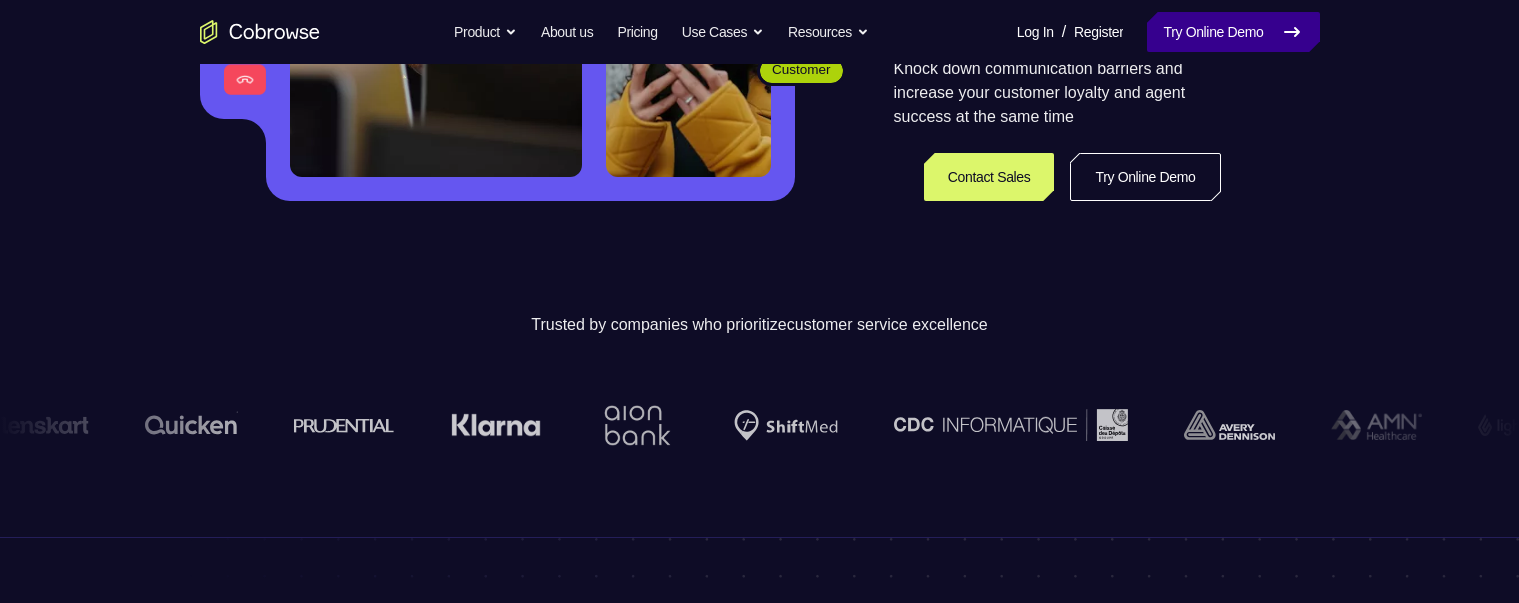scroll, scrollTop: 300, scrollLeft: 0, axis: vertical 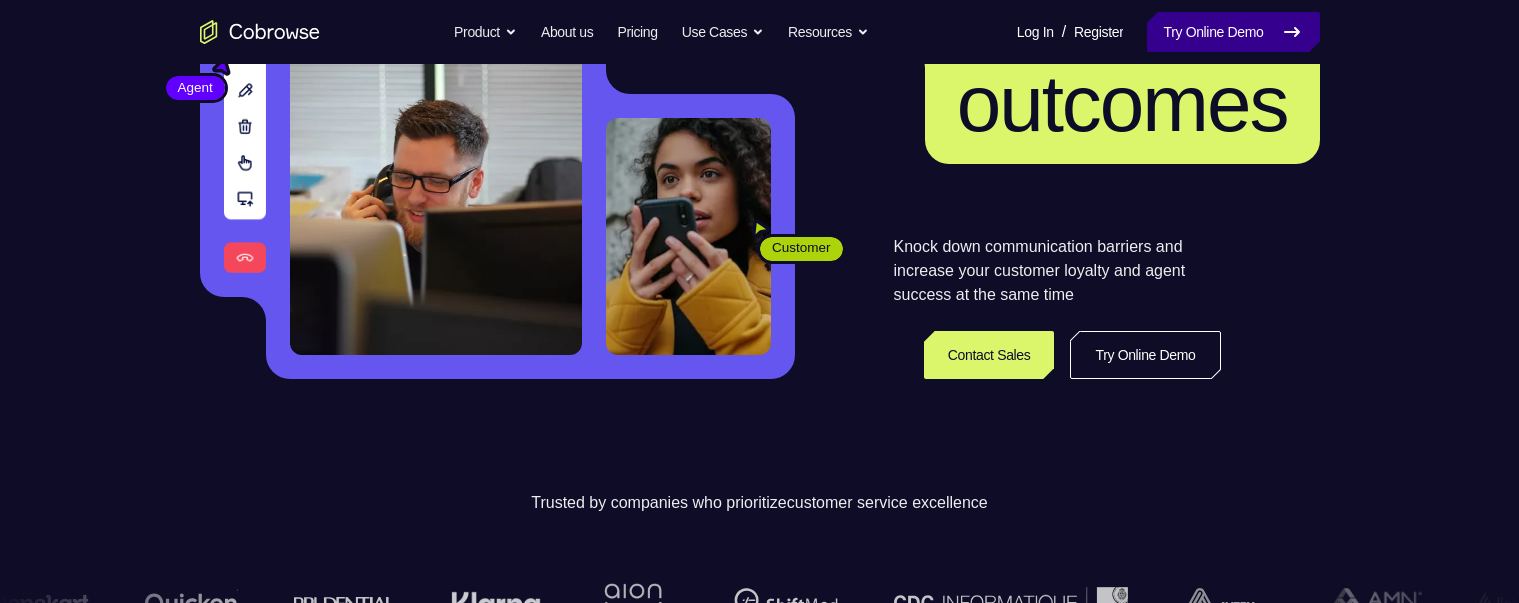 drag, startPoint x: 1205, startPoint y: 12, endPoint x: 1204, endPoint y: 25, distance: 13.038404 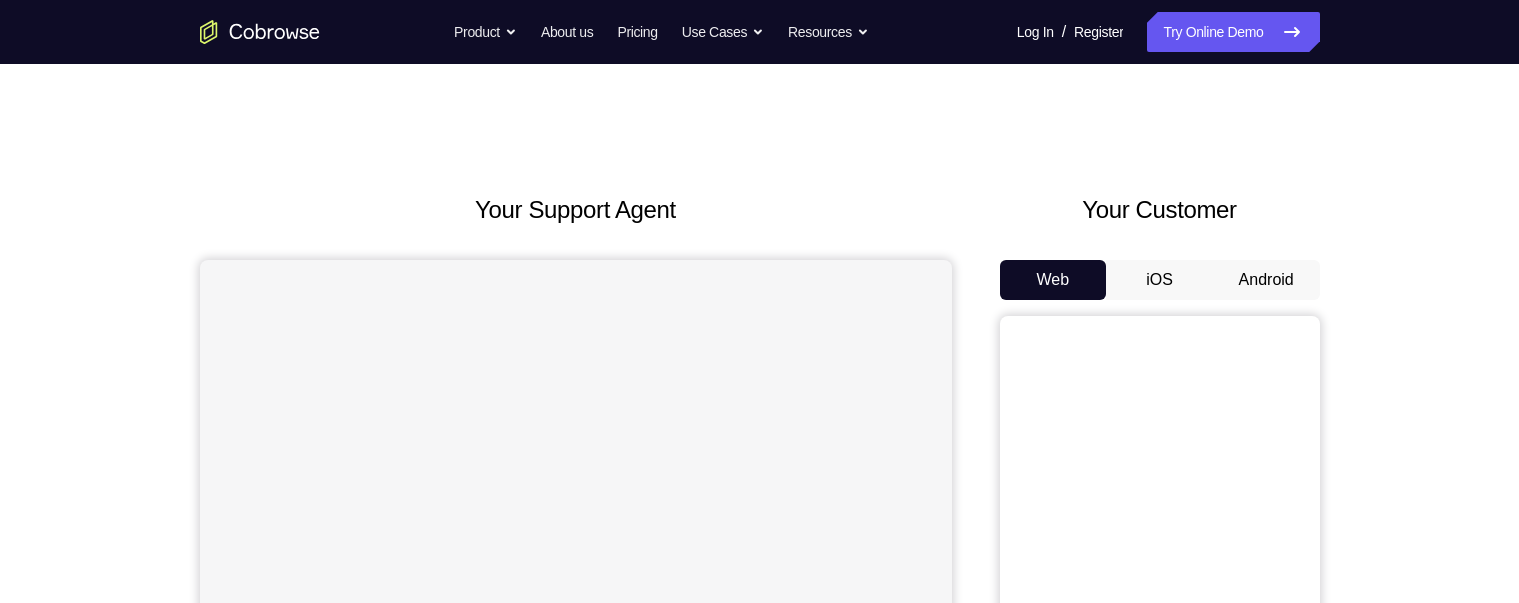 scroll, scrollTop: 100, scrollLeft: 0, axis: vertical 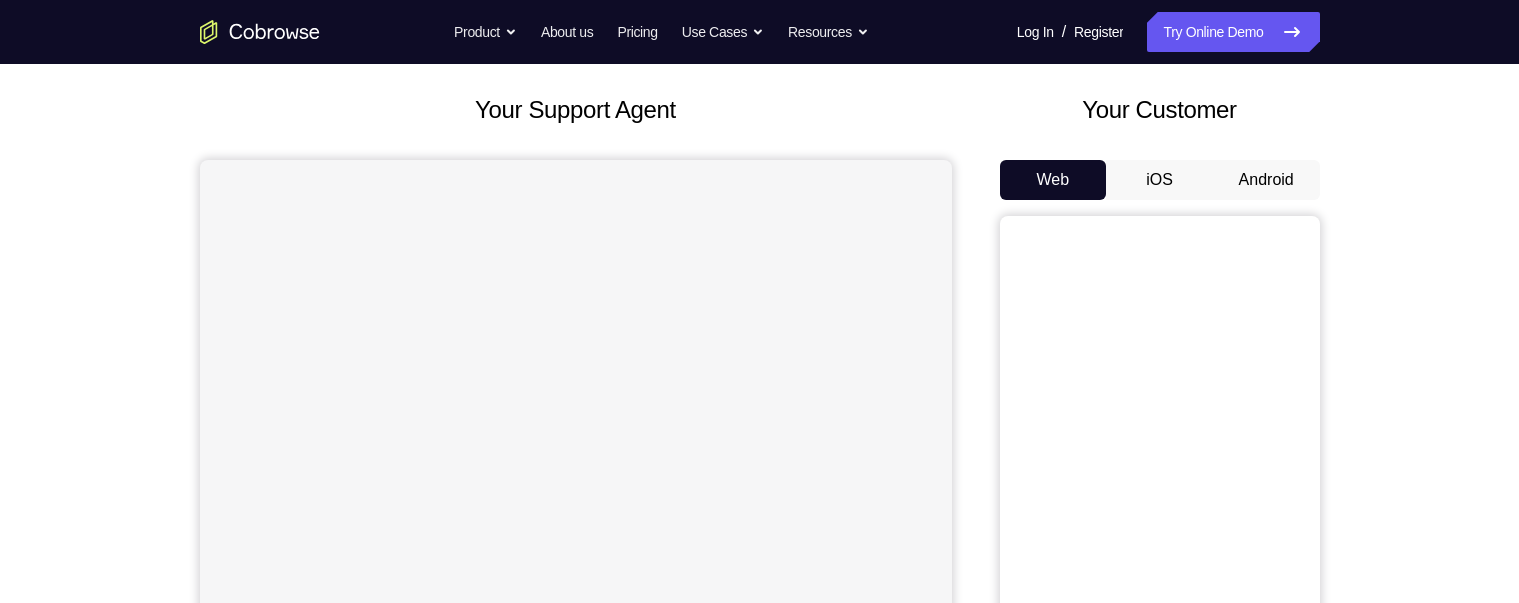click on "Android" at bounding box center [1266, 180] 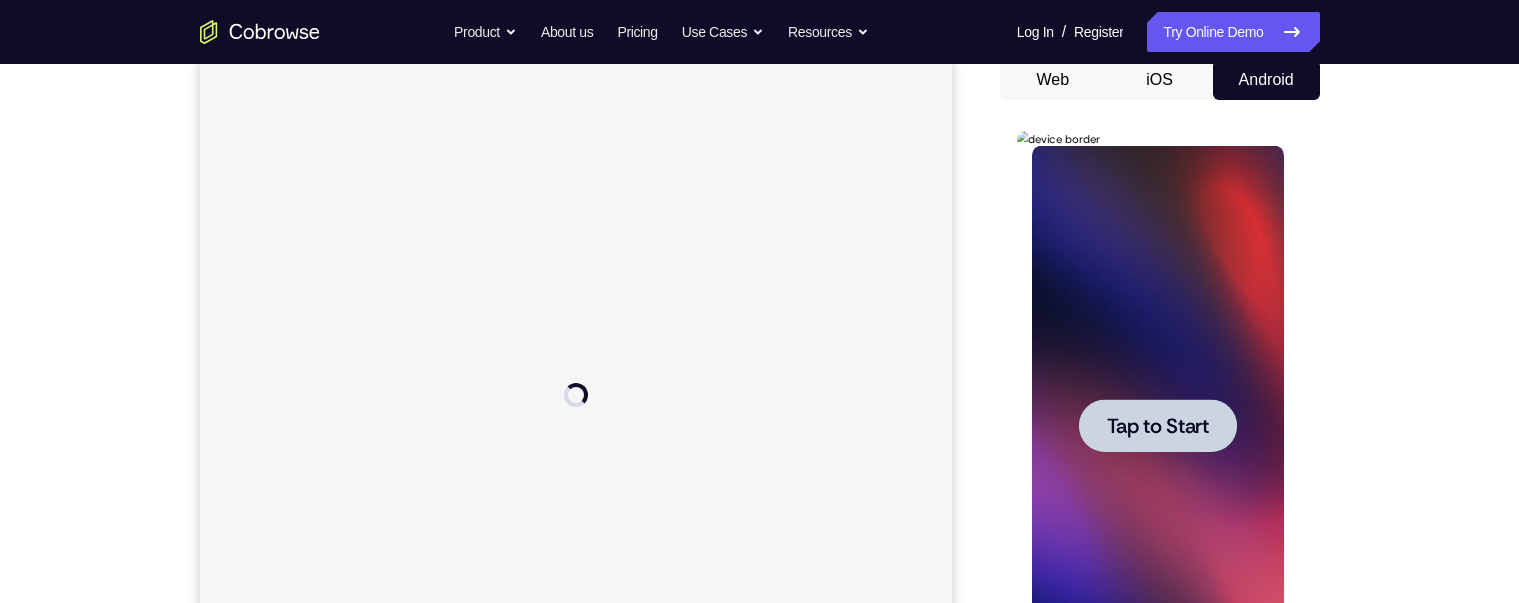 scroll, scrollTop: 0, scrollLeft: 0, axis: both 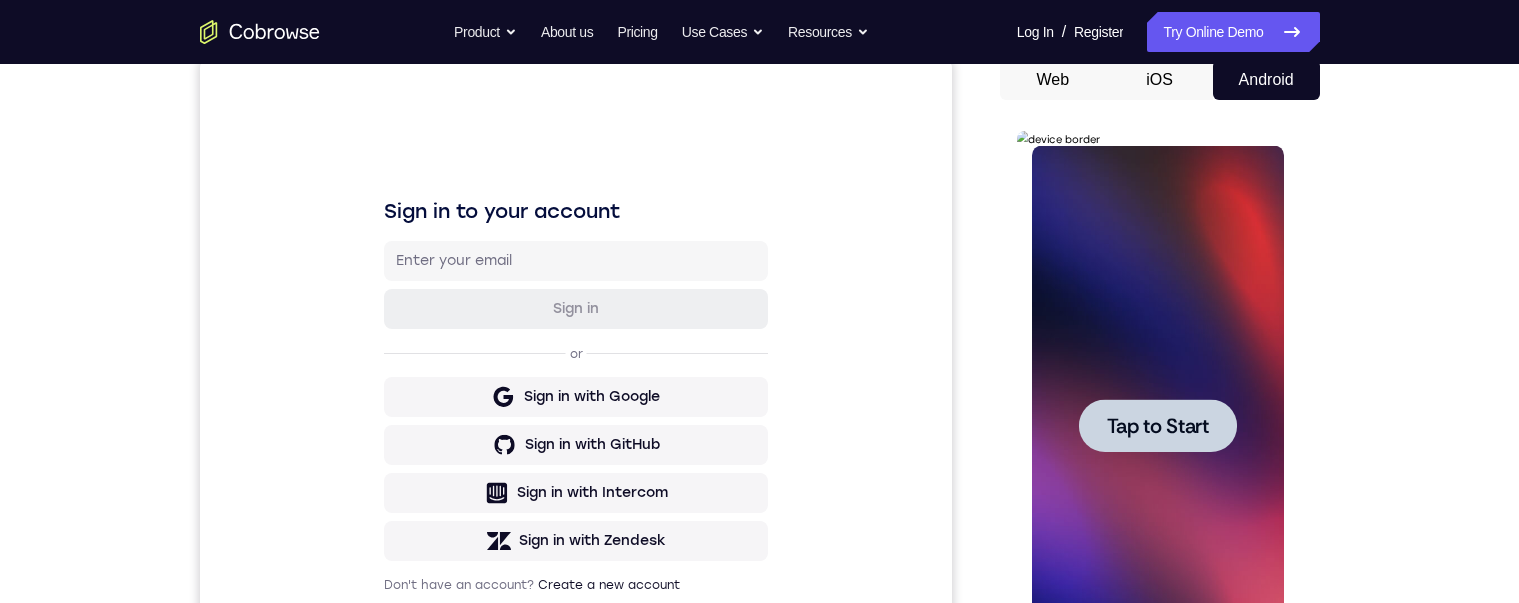 click on "Tap to Start" at bounding box center (1158, 426) 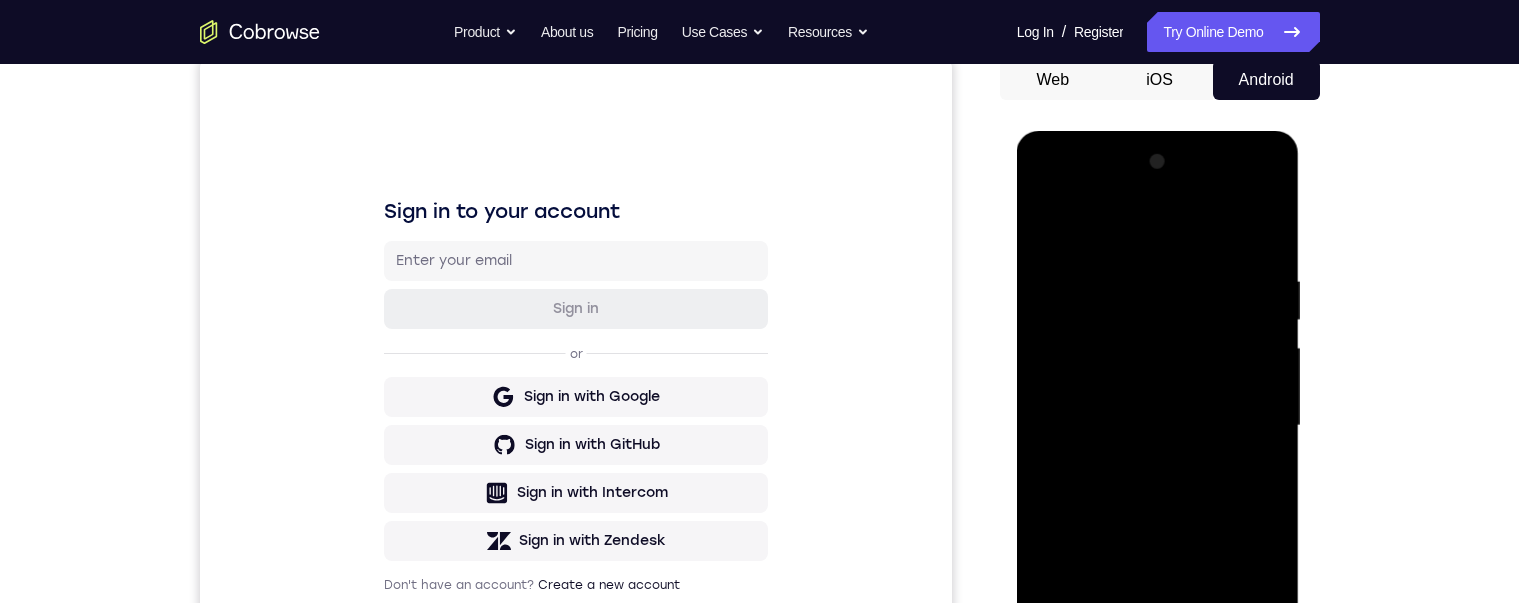scroll, scrollTop: 309, scrollLeft: 0, axis: vertical 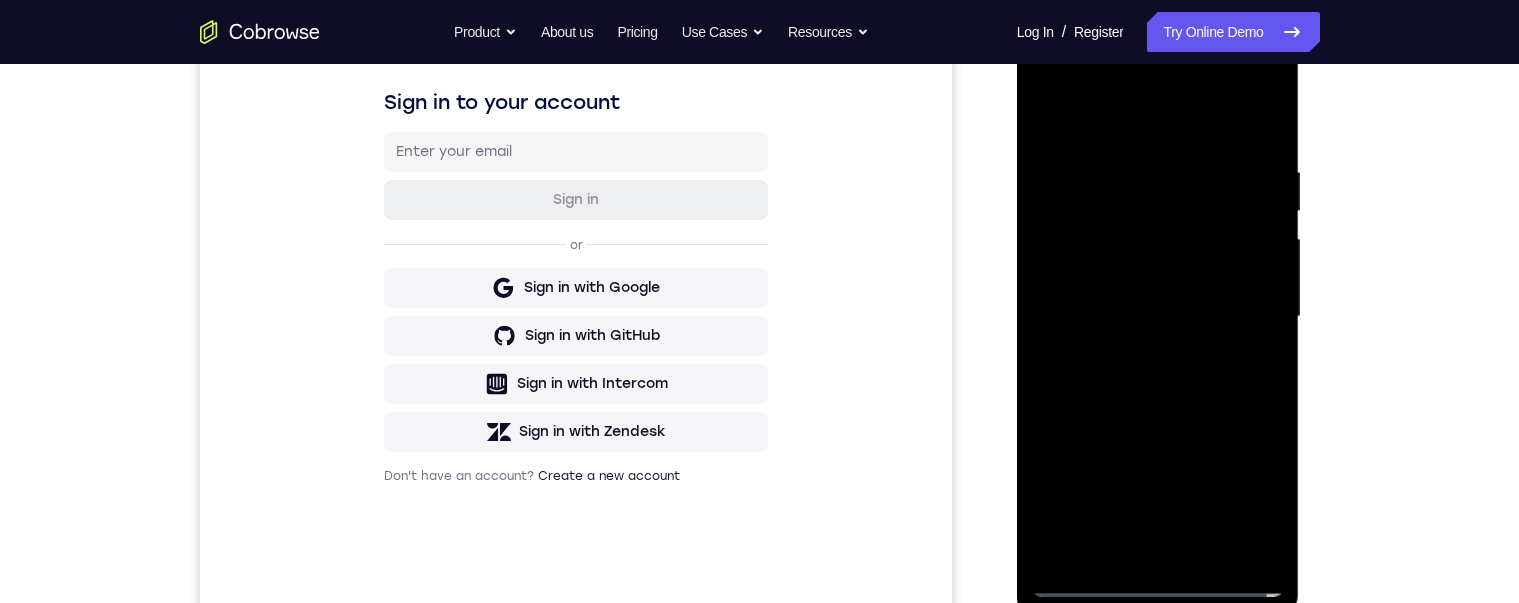 click at bounding box center [1158, 317] 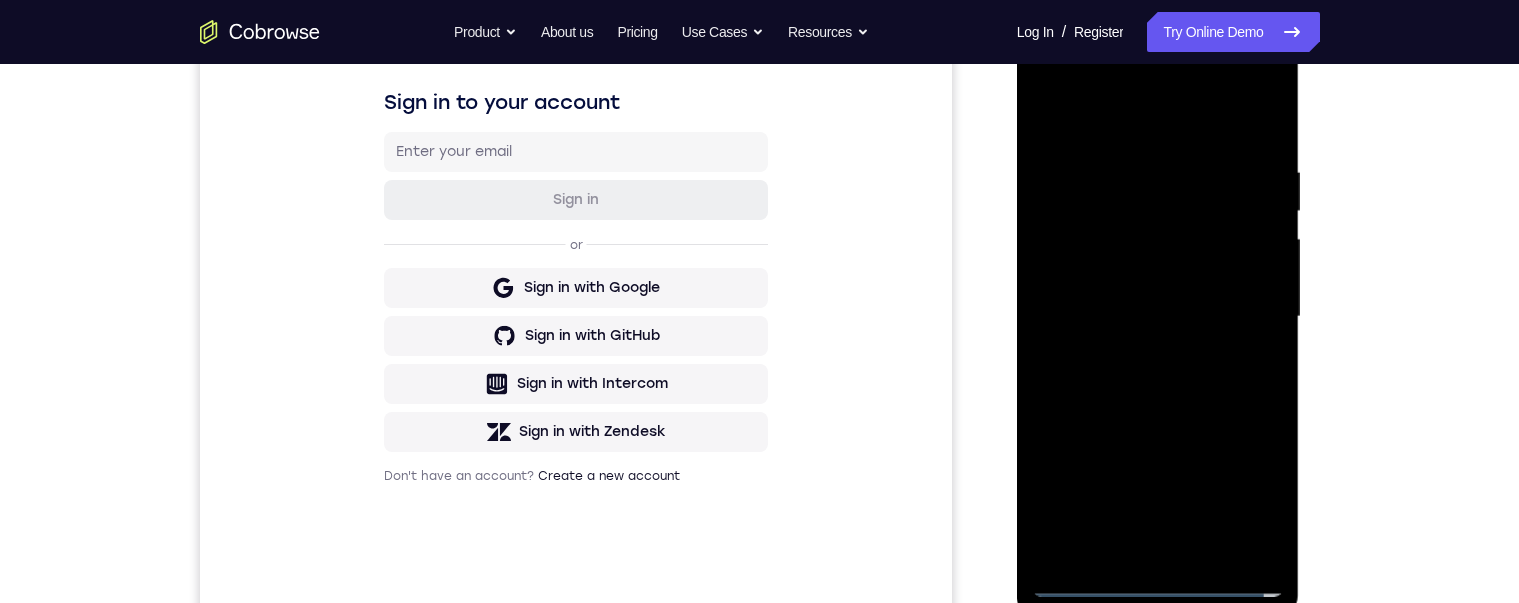 click at bounding box center (1158, 317) 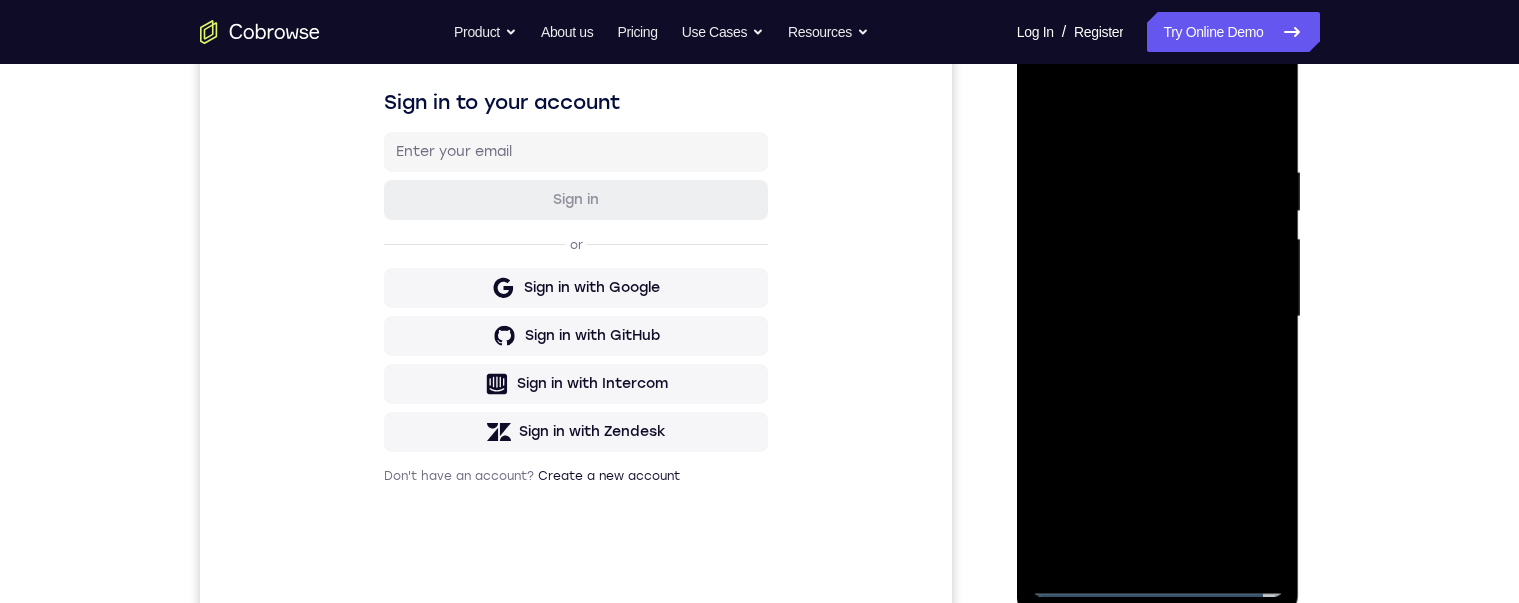 scroll, scrollTop: 300, scrollLeft: 0, axis: vertical 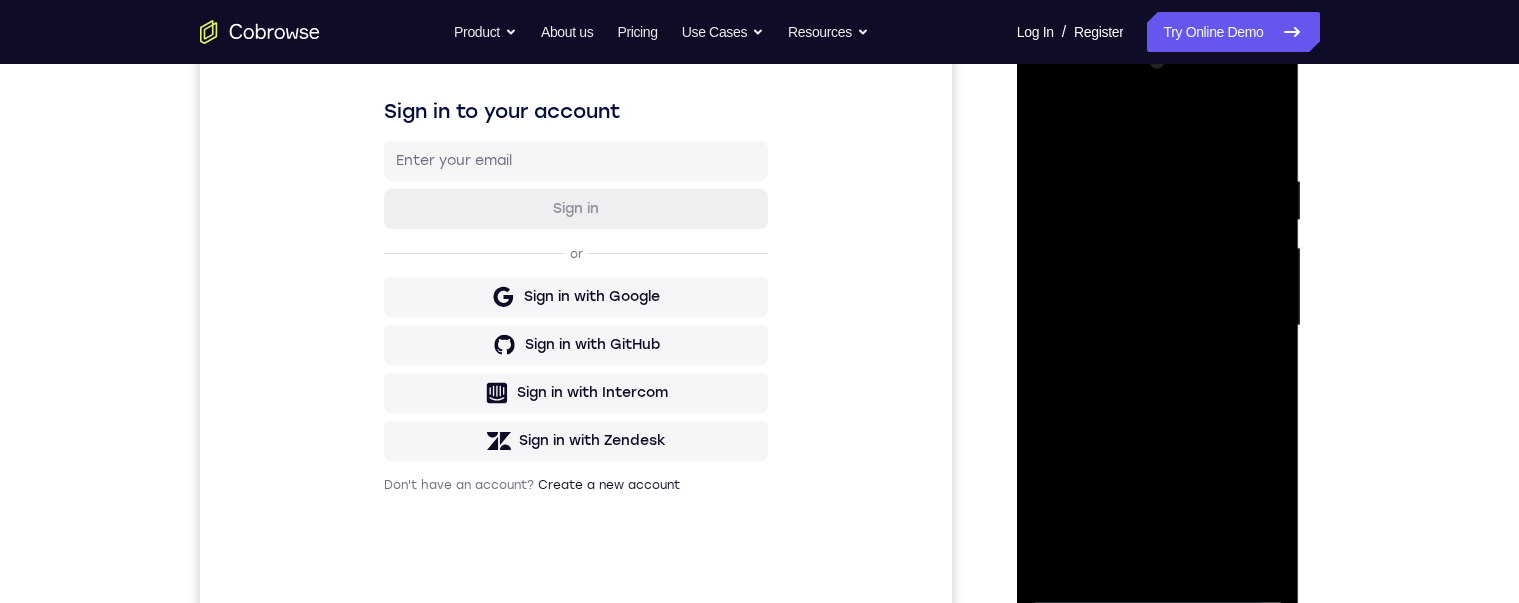 click at bounding box center (1158, 326) 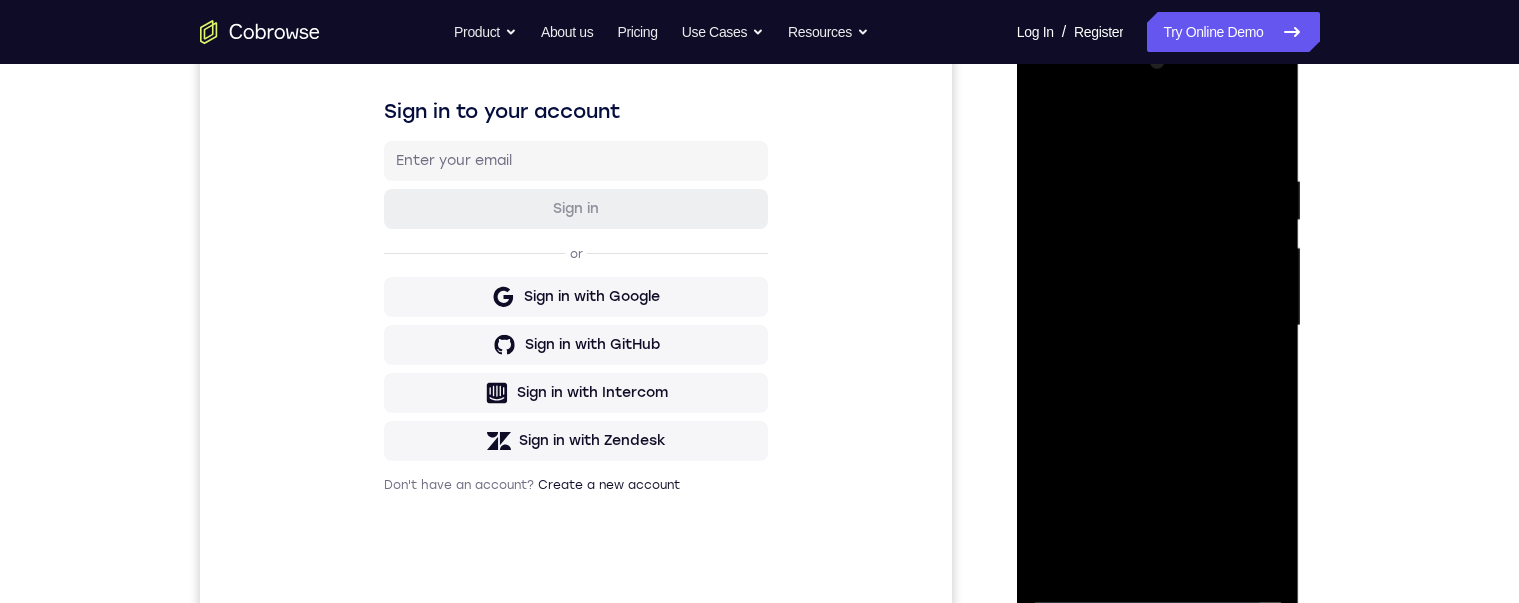 click at bounding box center [1158, 326] 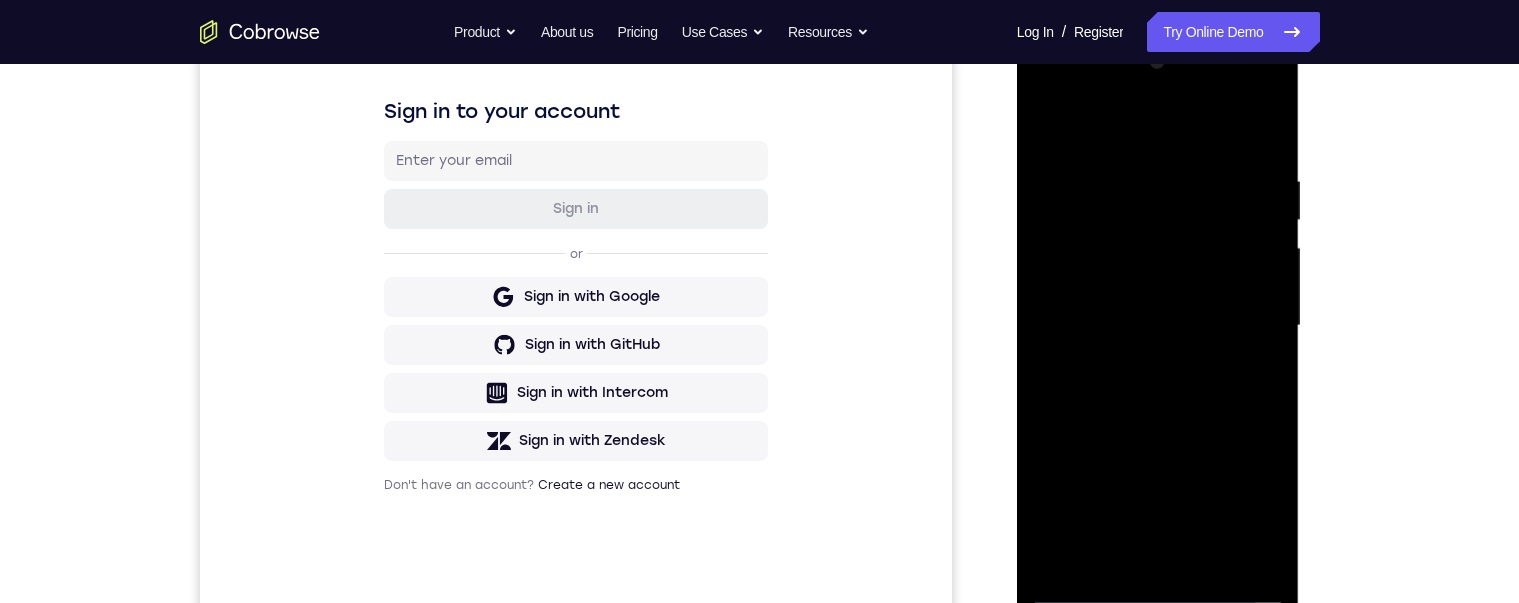 click at bounding box center [1158, 326] 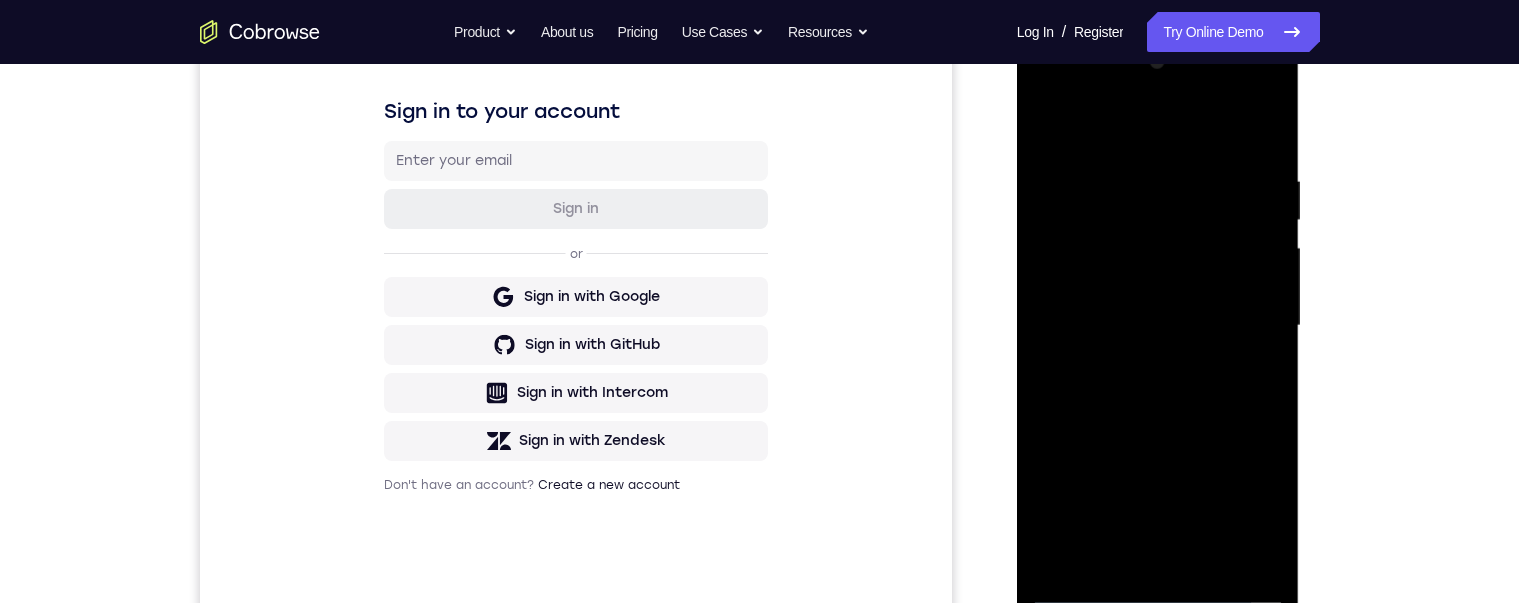 click at bounding box center (1158, 326) 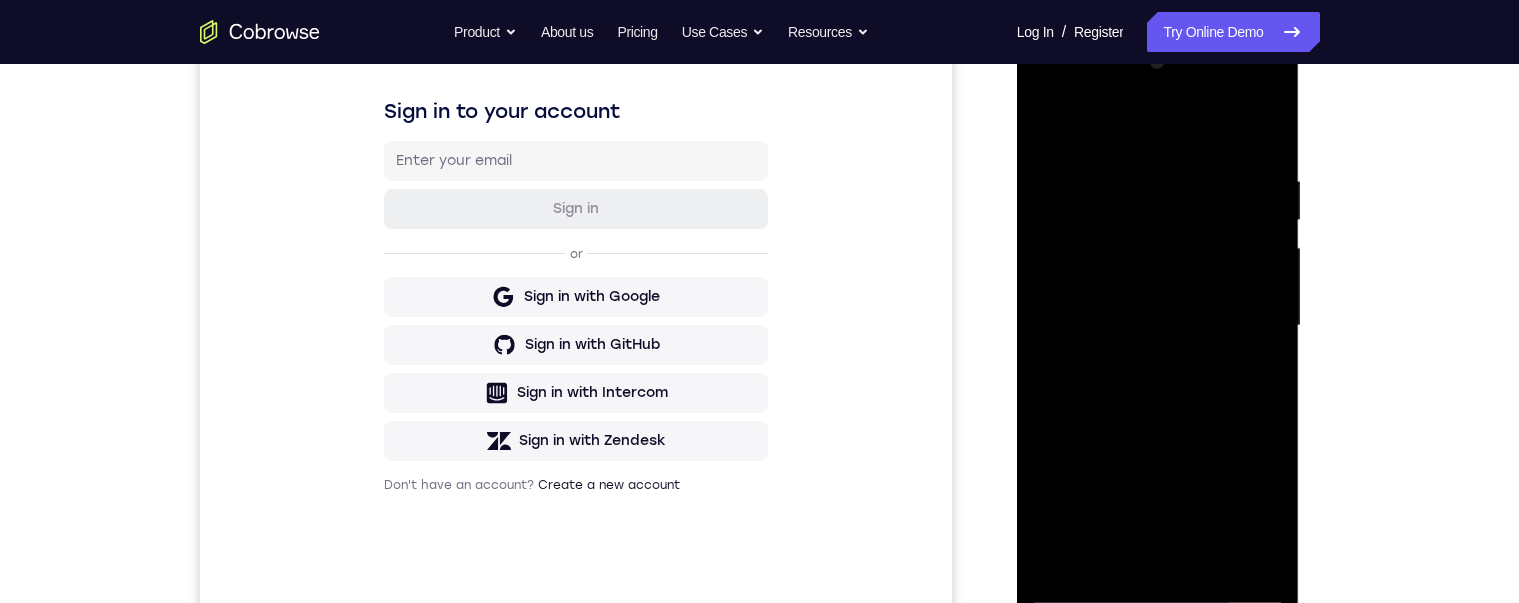 scroll, scrollTop: 400, scrollLeft: 0, axis: vertical 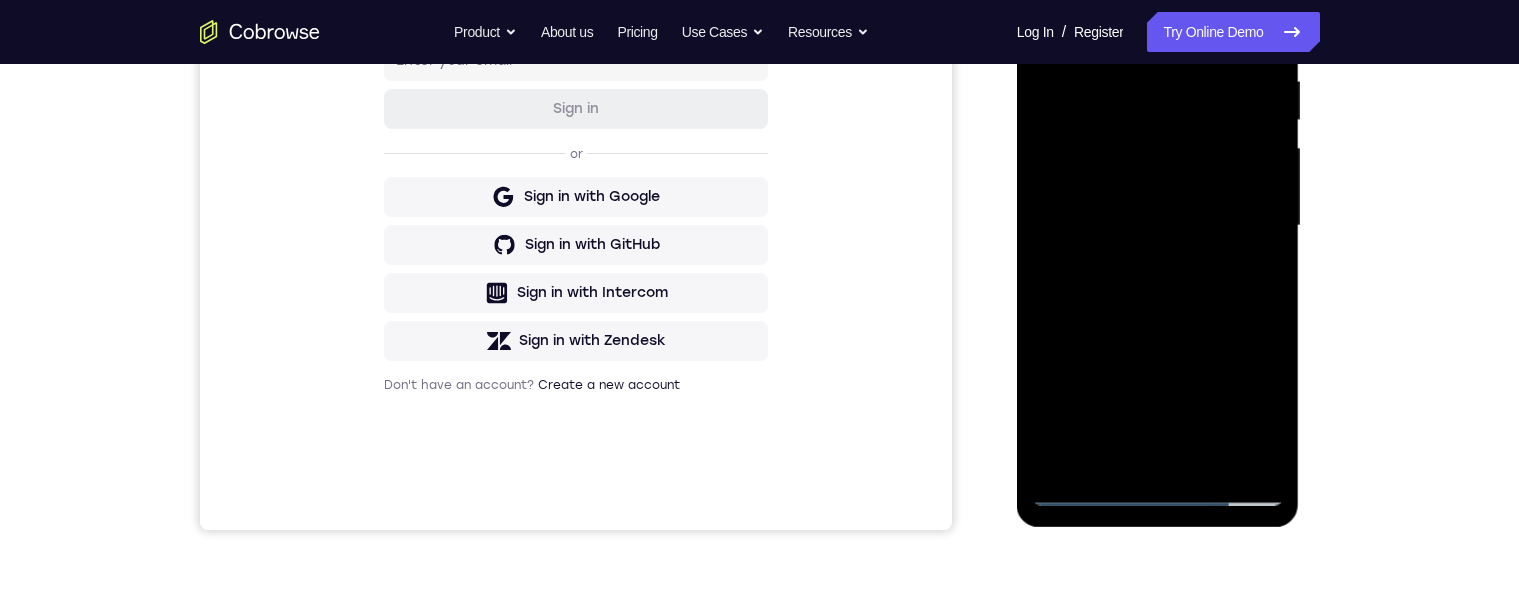 click at bounding box center [1158, 226] 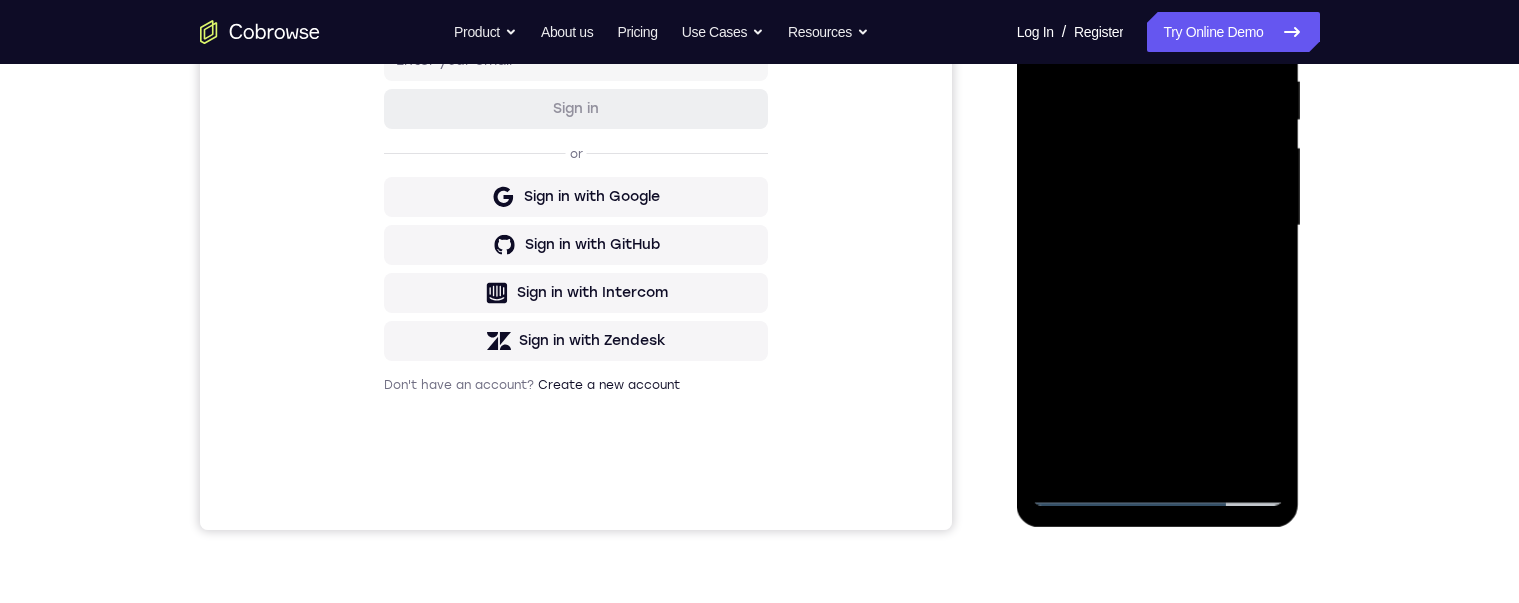 click at bounding box center (1158, 226) 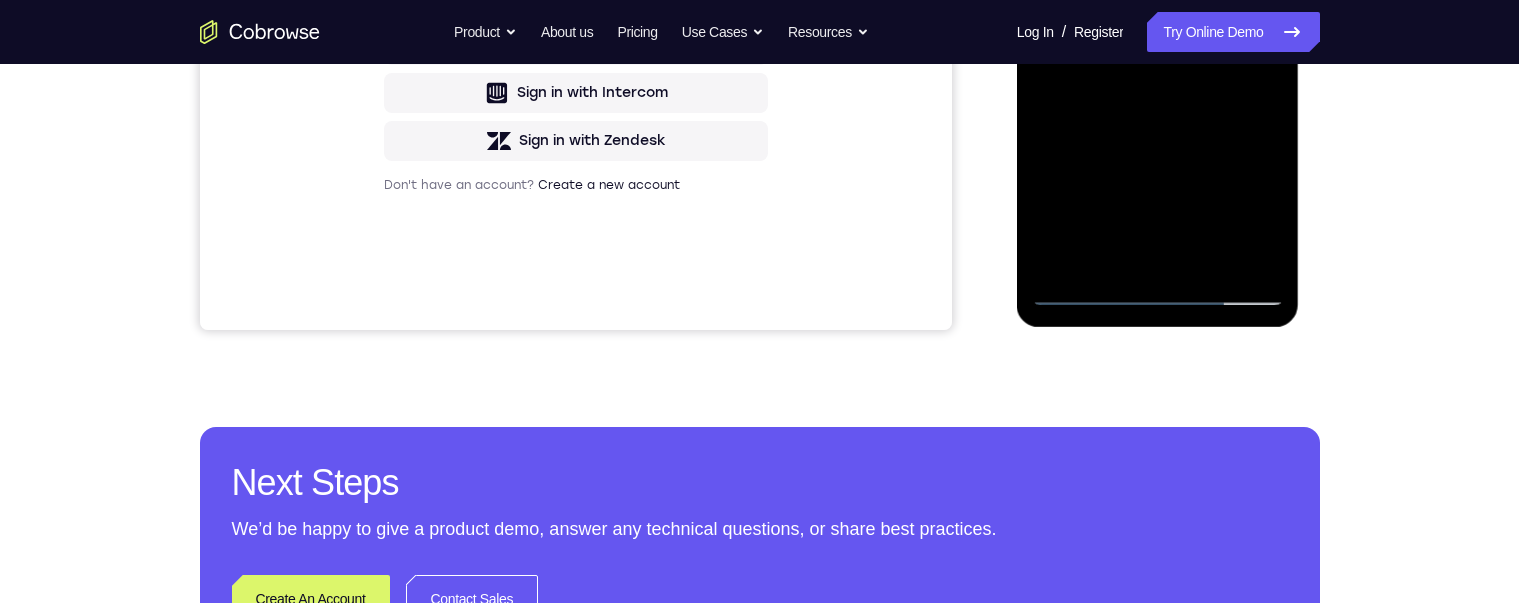 scroll, scrollTop: 400, scrollLeft: 0, axis: vertical 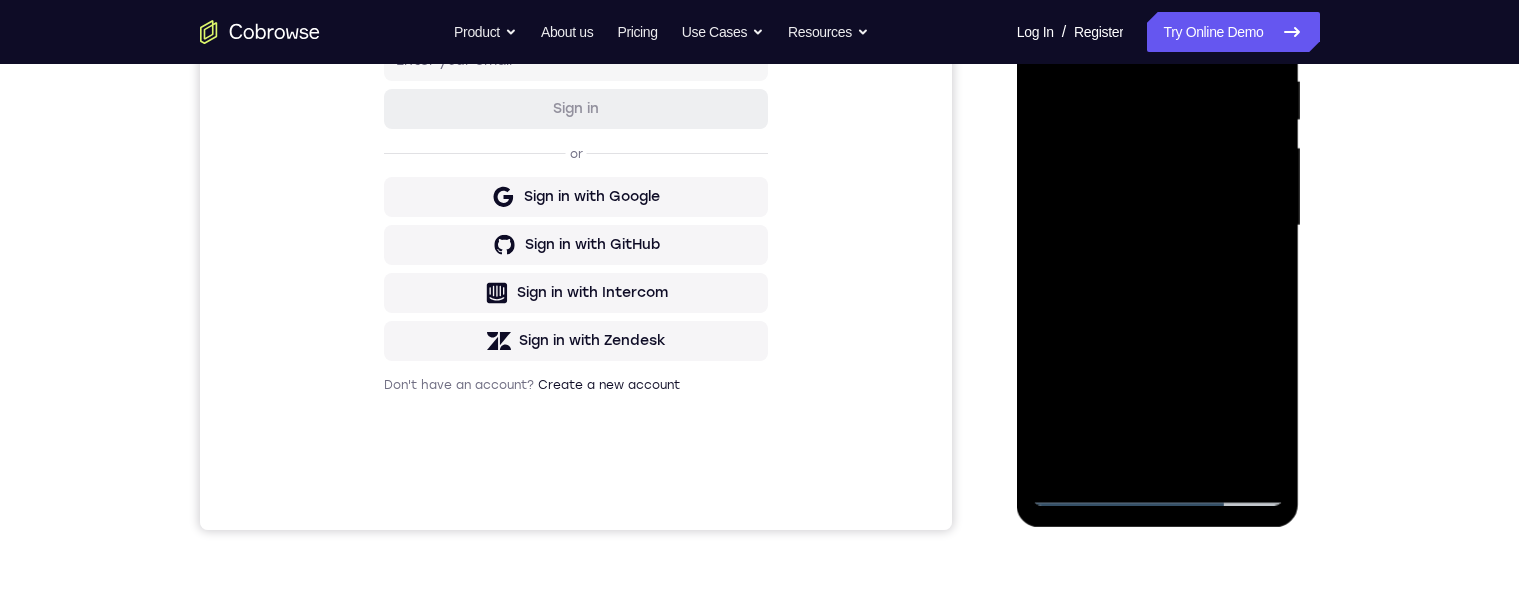 click at bounding box center [1158, 226] 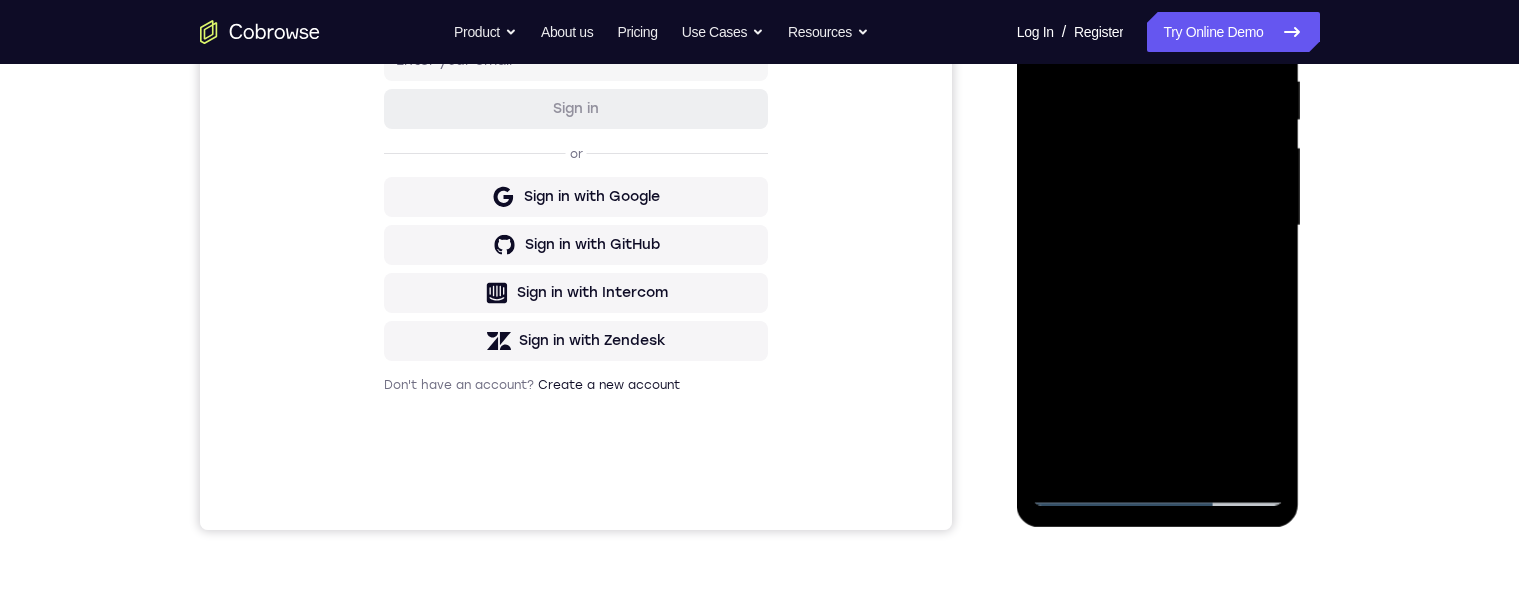 click at bounding box center (1158, 226) 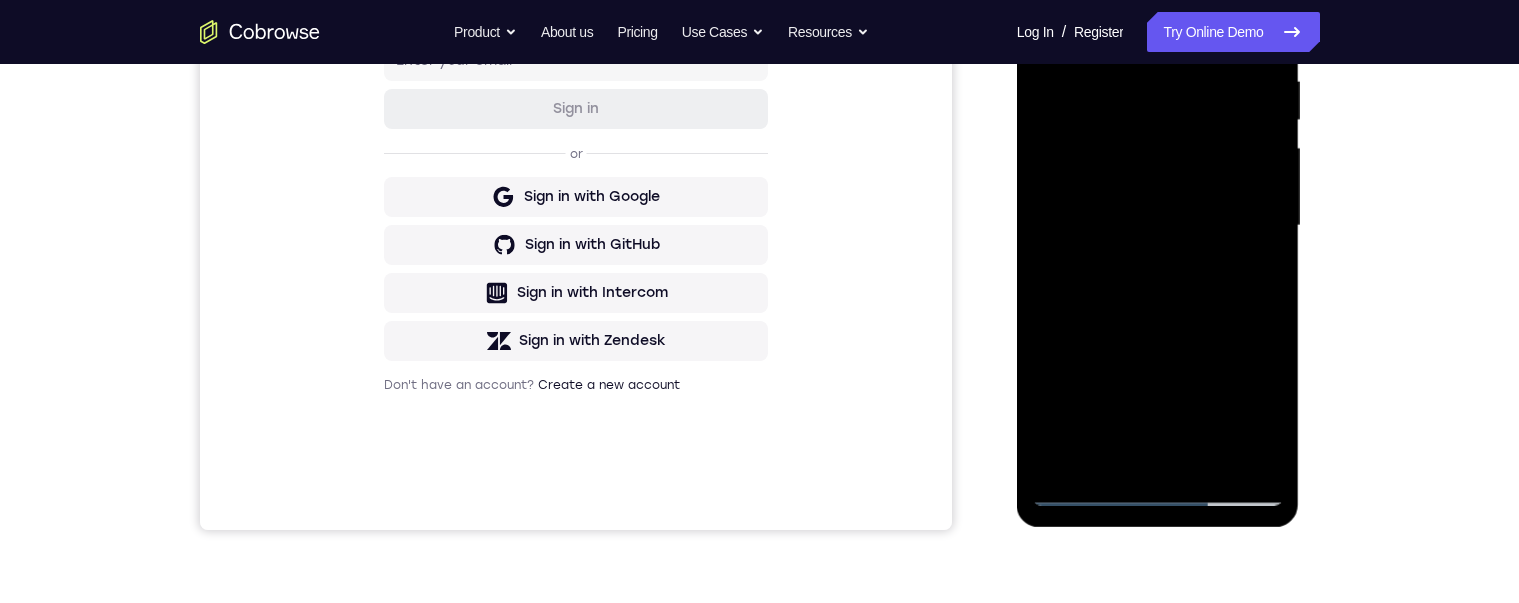 click at bounding box center (1158, 226) 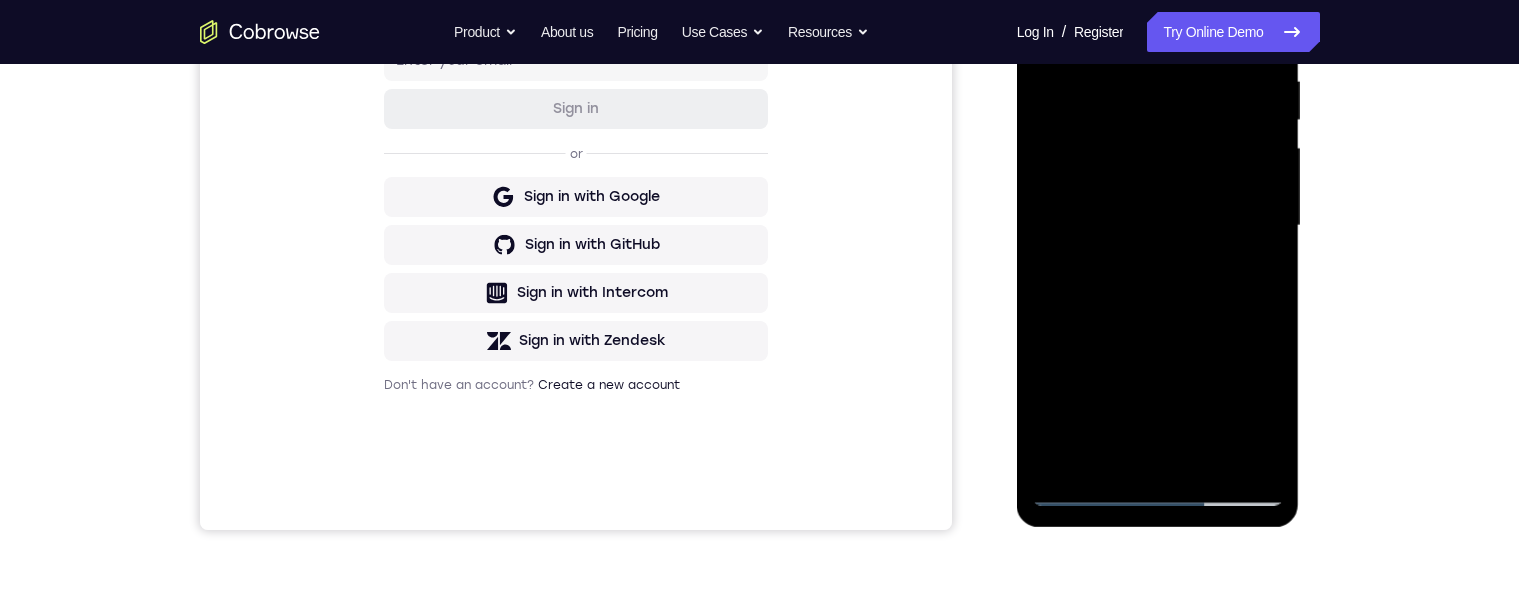 click at bounding box center [1158, 226] 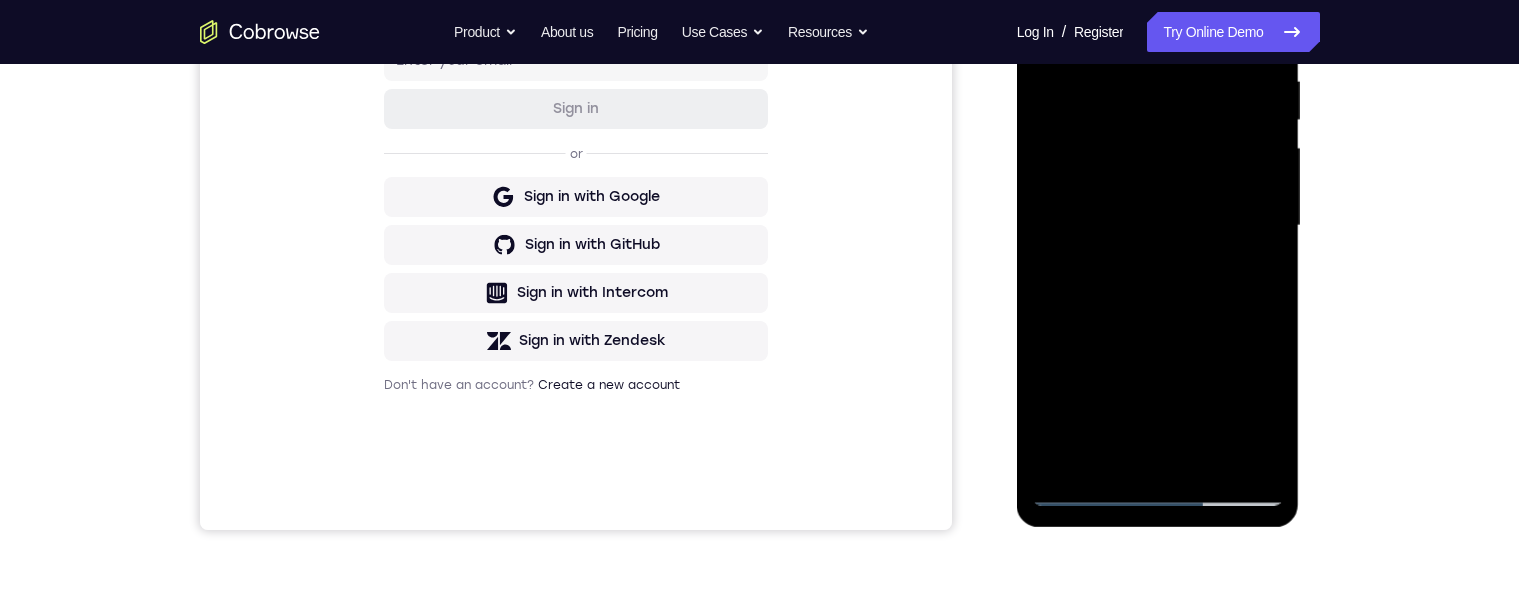 click at bounding box center (1158, 226) 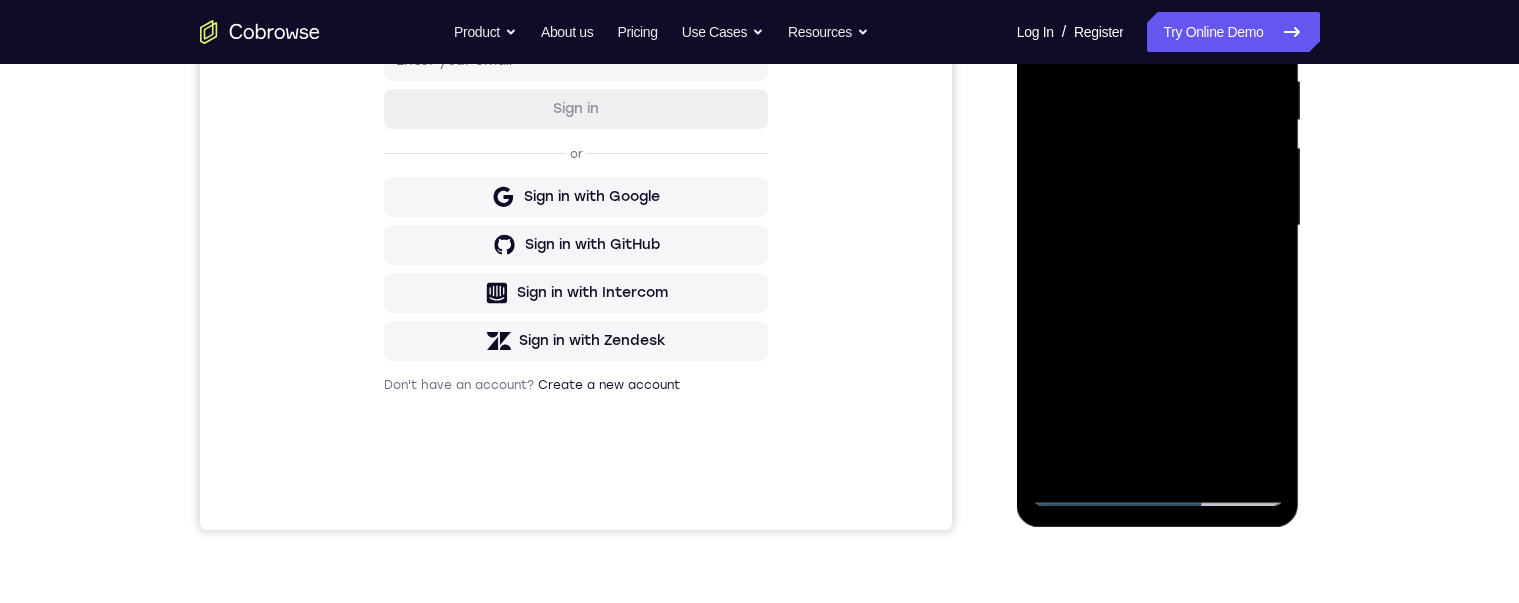 click at bounding box center [1158, 226] 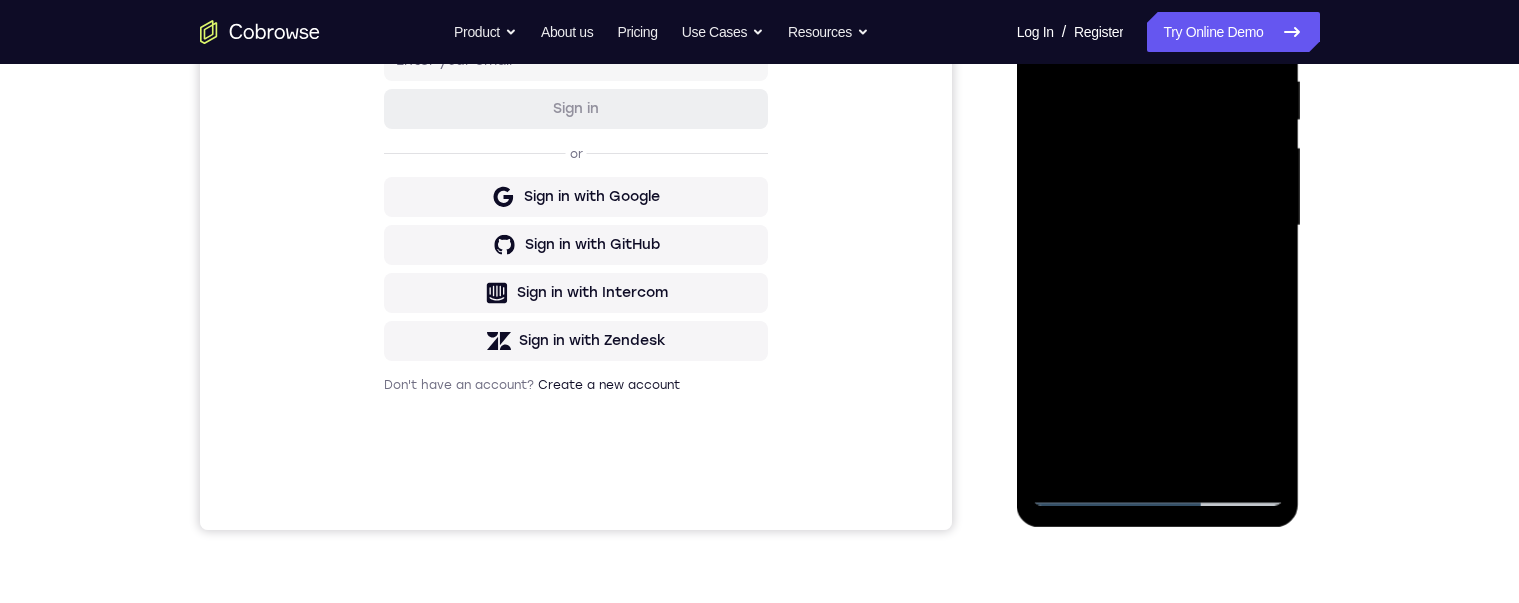scroll, scrollTop: 200, scrollLeft: 0, axis: vertical 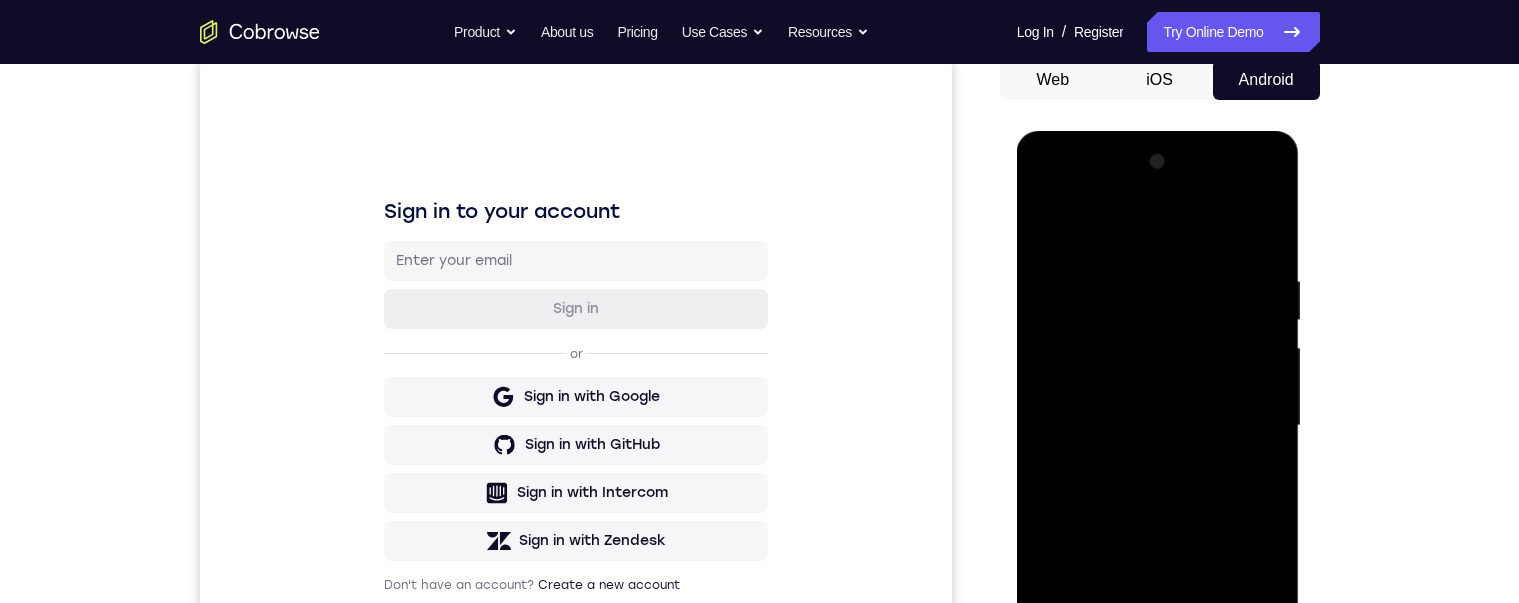 click at bounding box center [1158, 426] 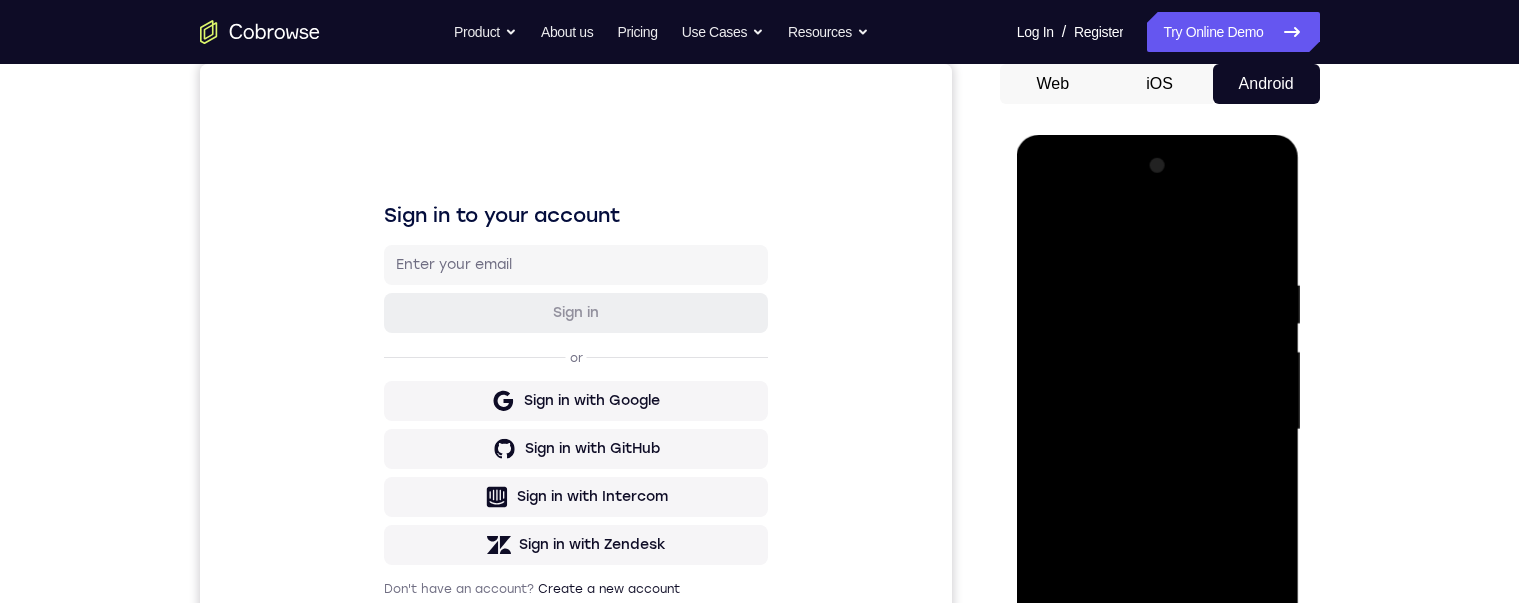 scroll, scrollTop: 600, scrollLeft: 0, axis: vertical 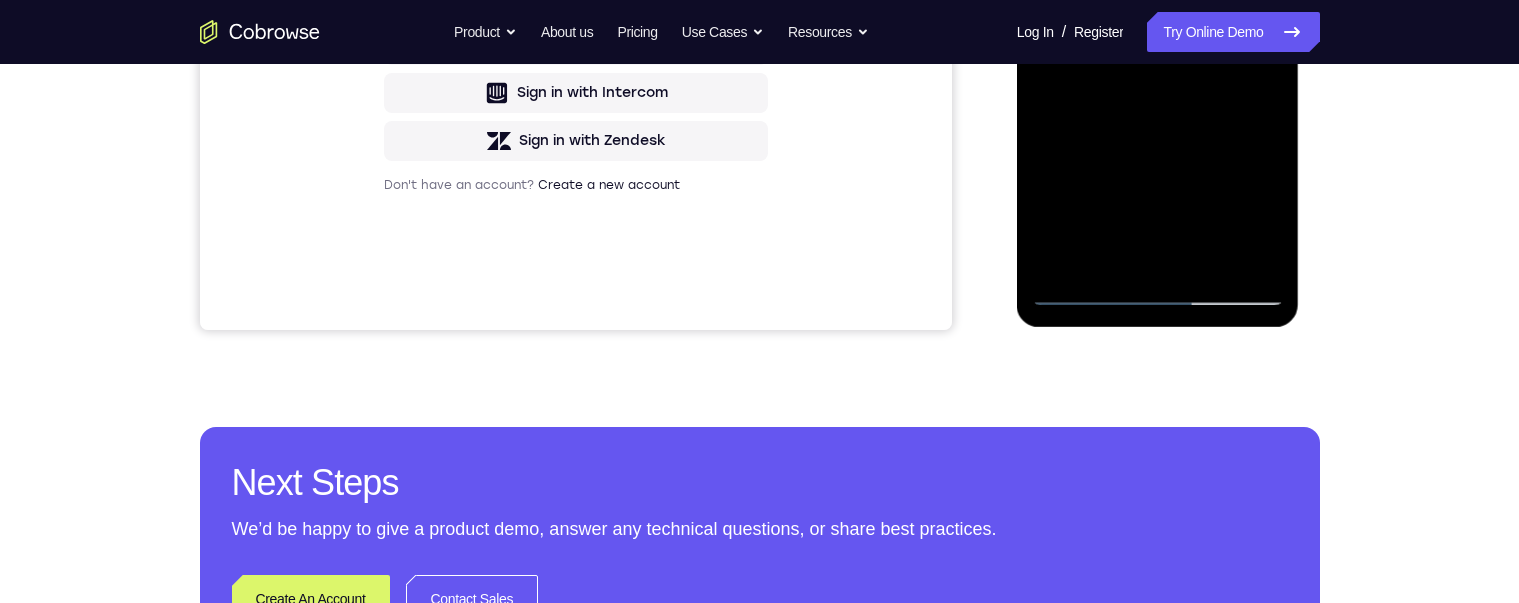 click at bounding box center [1158, 26] 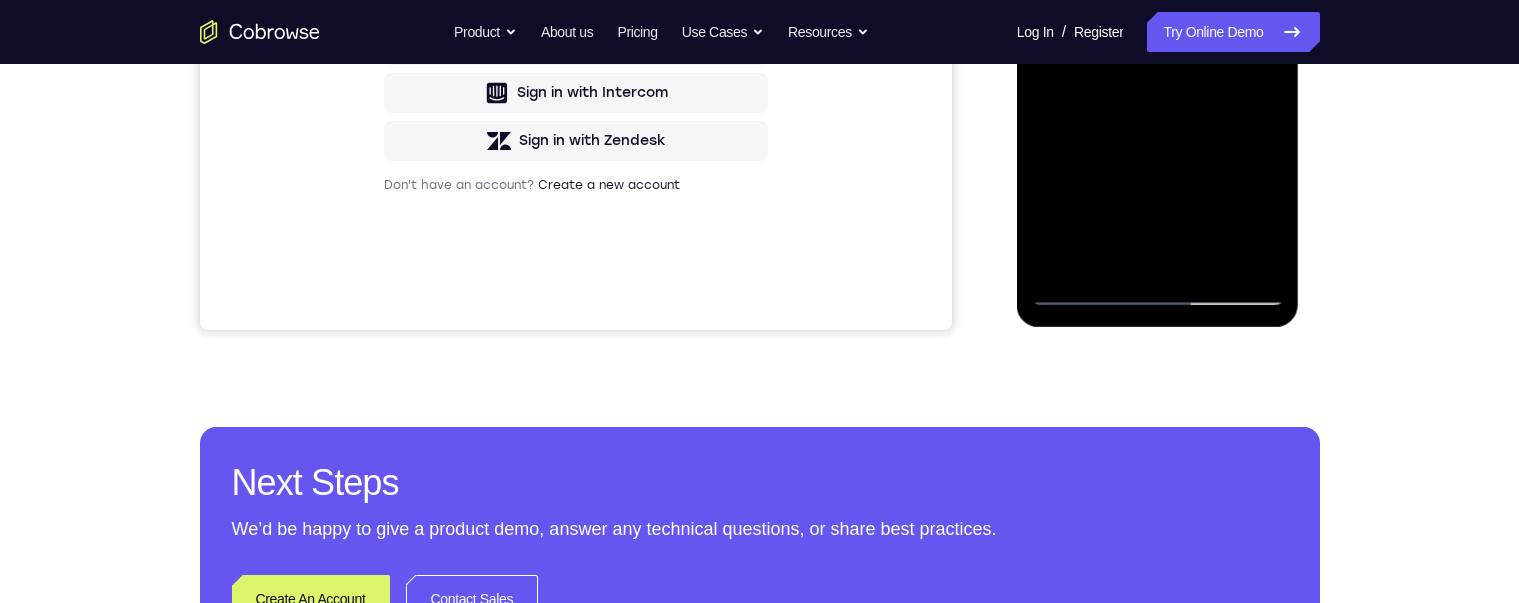 scroll, scrollTop: 300, scrollLeft: 0, axis: vertical 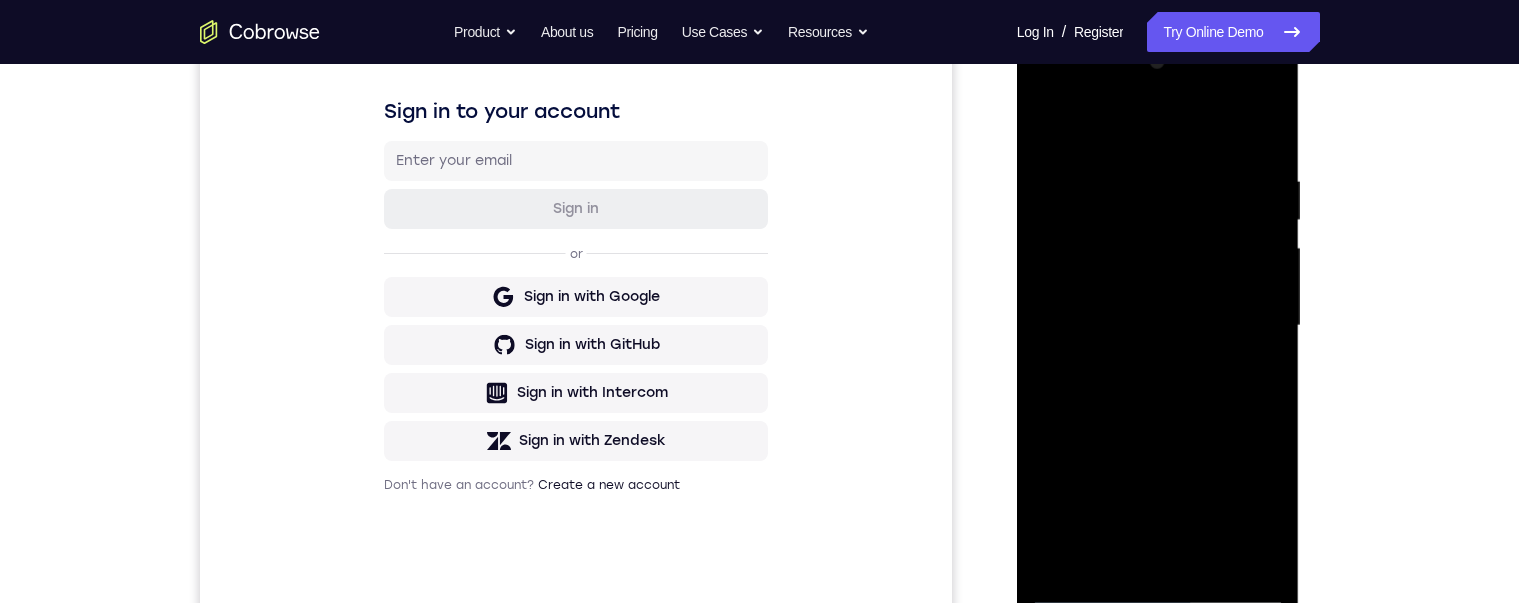click at bounding box center (1158, 326) 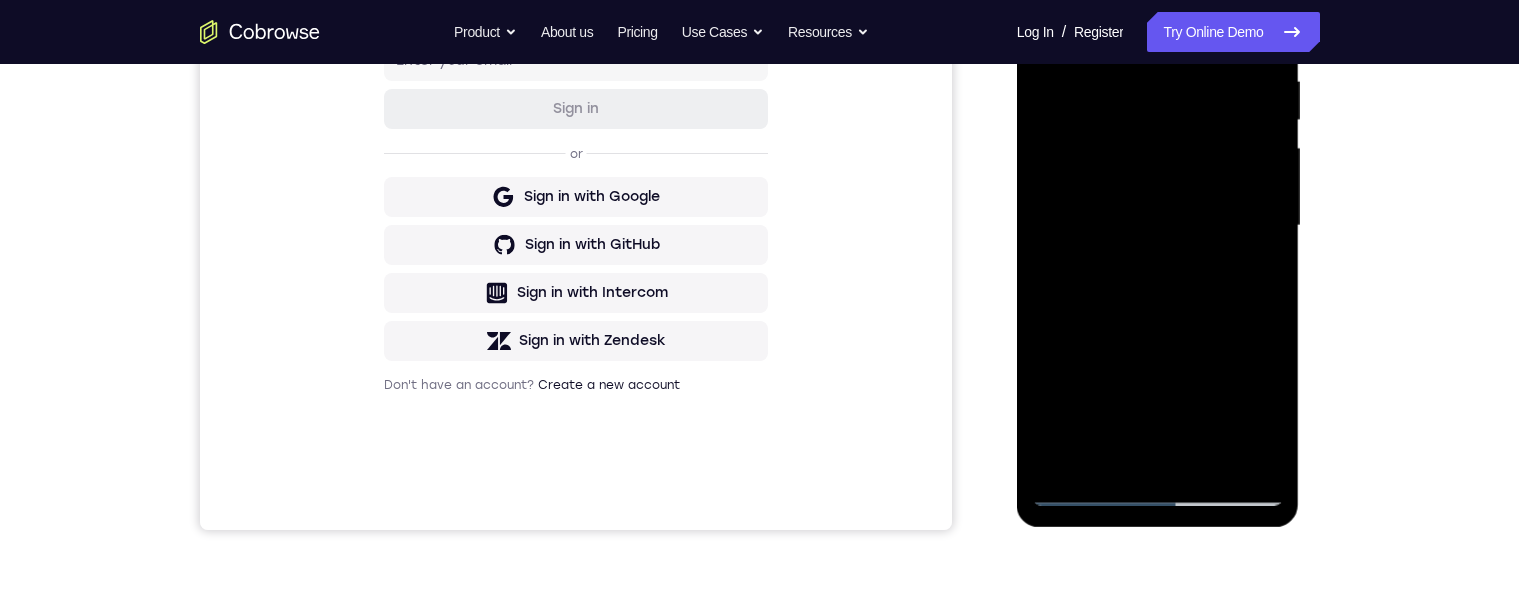 scroll, scrollTop: 335, scrollLeft: 0, axis: vertical 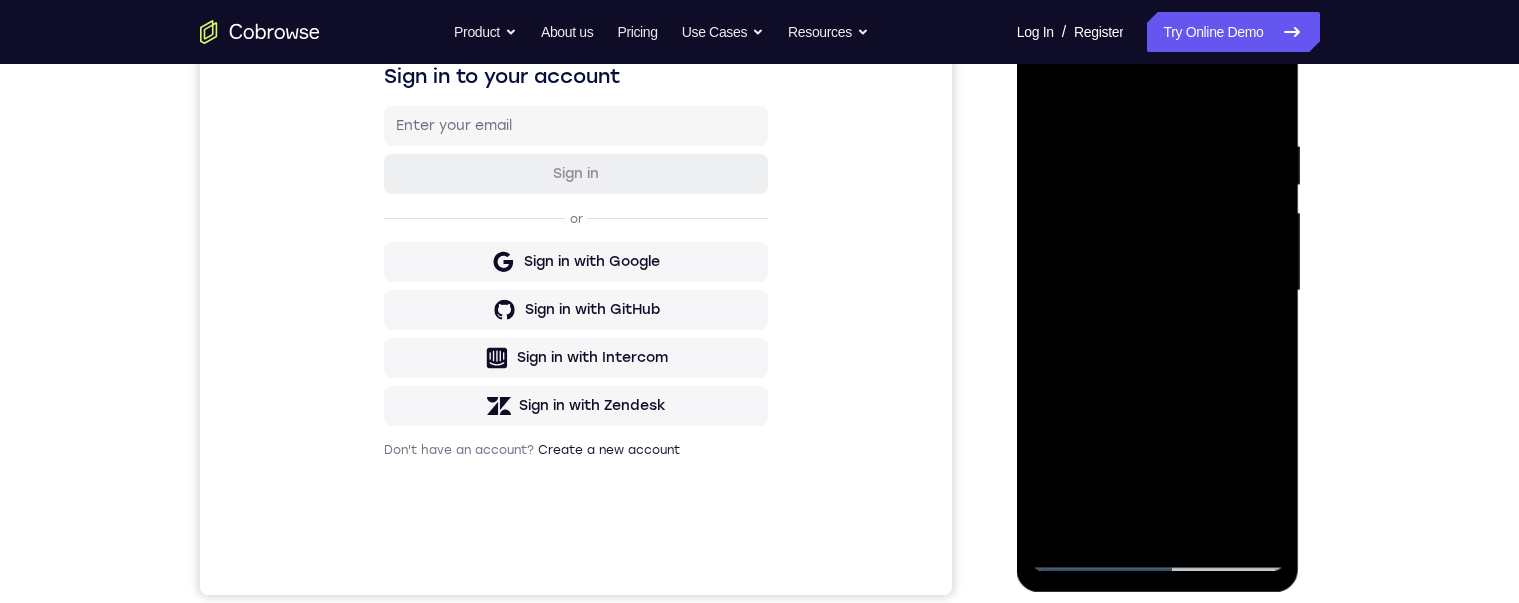 drag, startPoint x: 1163, startPoint y: 567, endPoint x: 1123, endPoint y: 581, distance: 42.379242 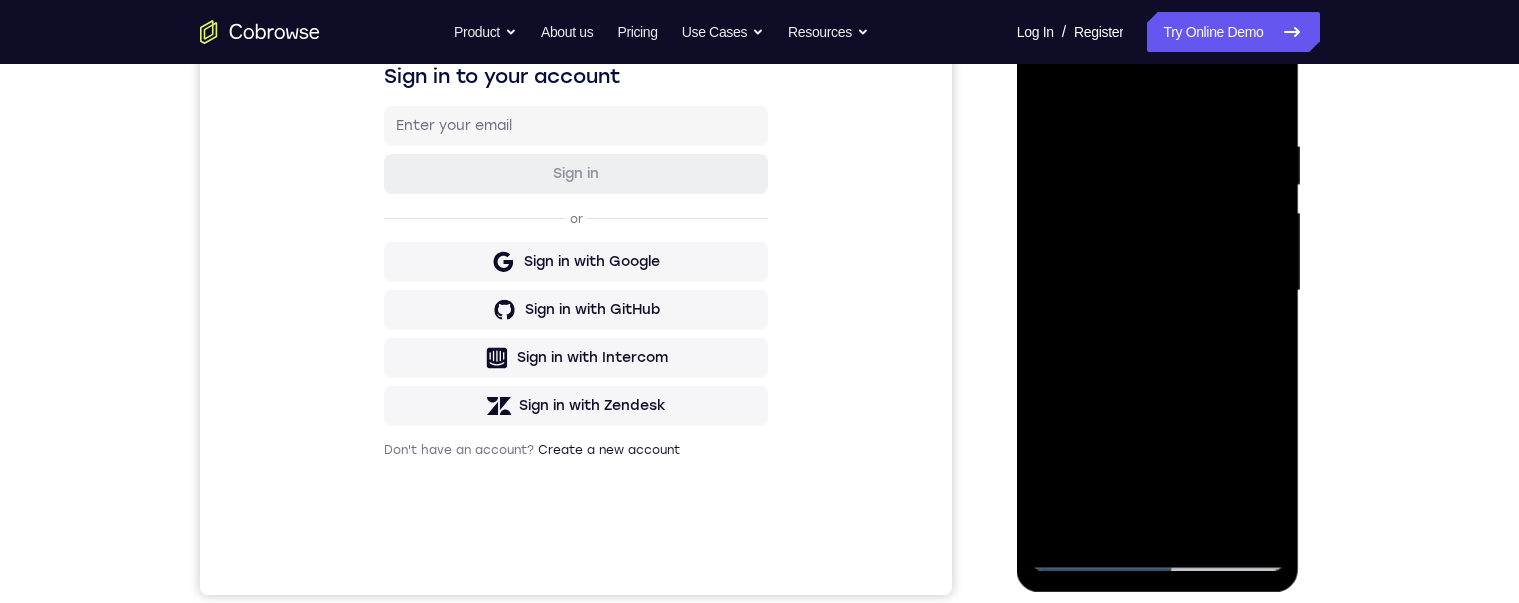 scroll, scrollTop: 400, scrollLeft: 0, axis: vertical 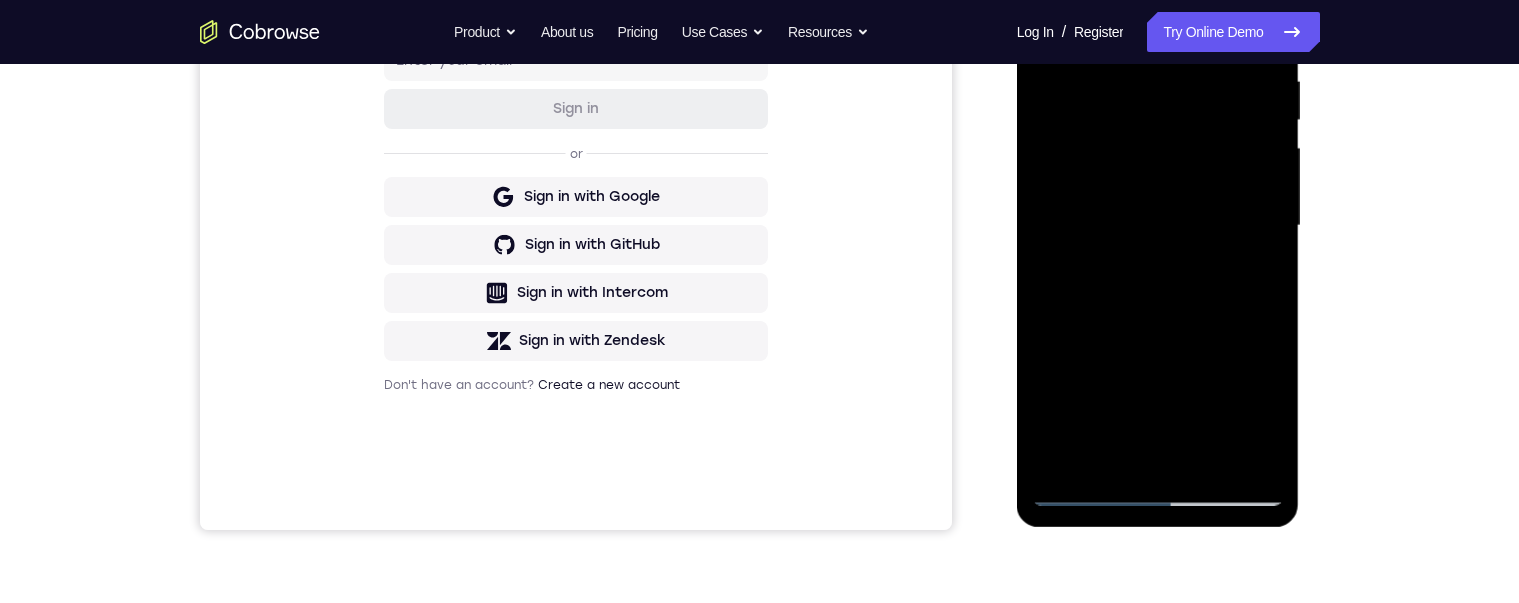 click at bounding box center [1158, 226] 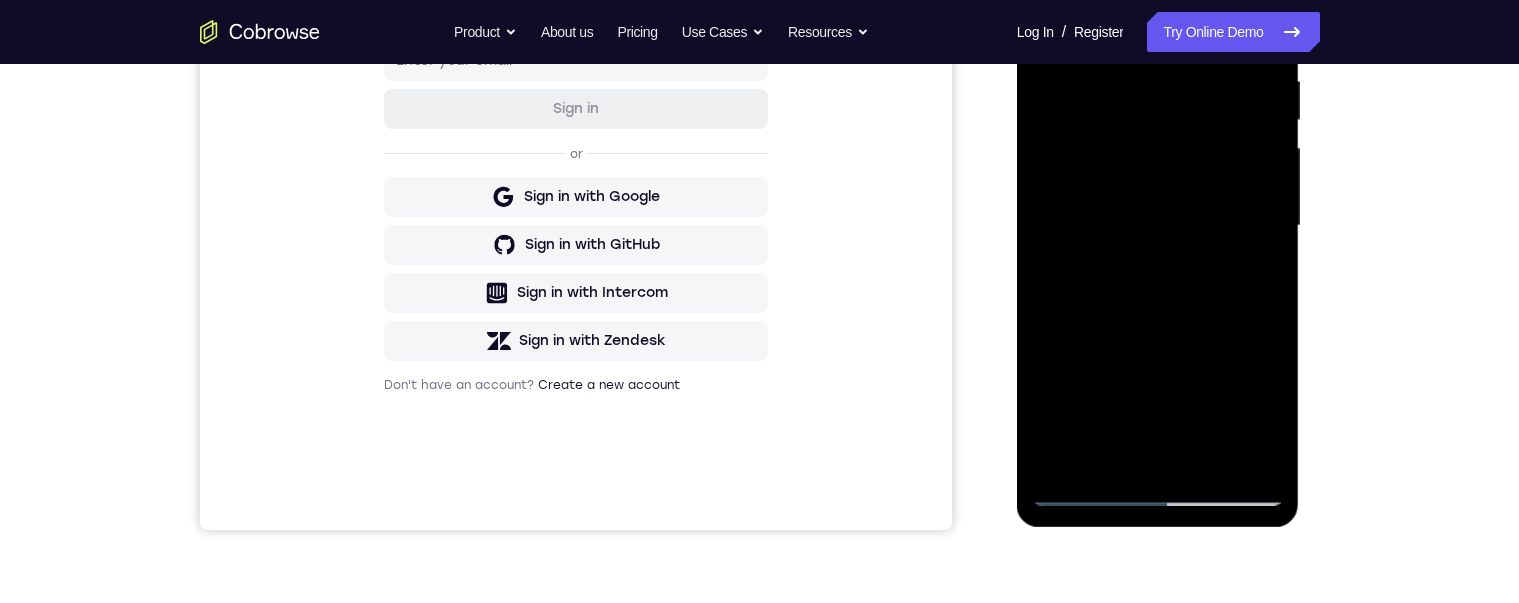 click at bounding box center (1158, 226) 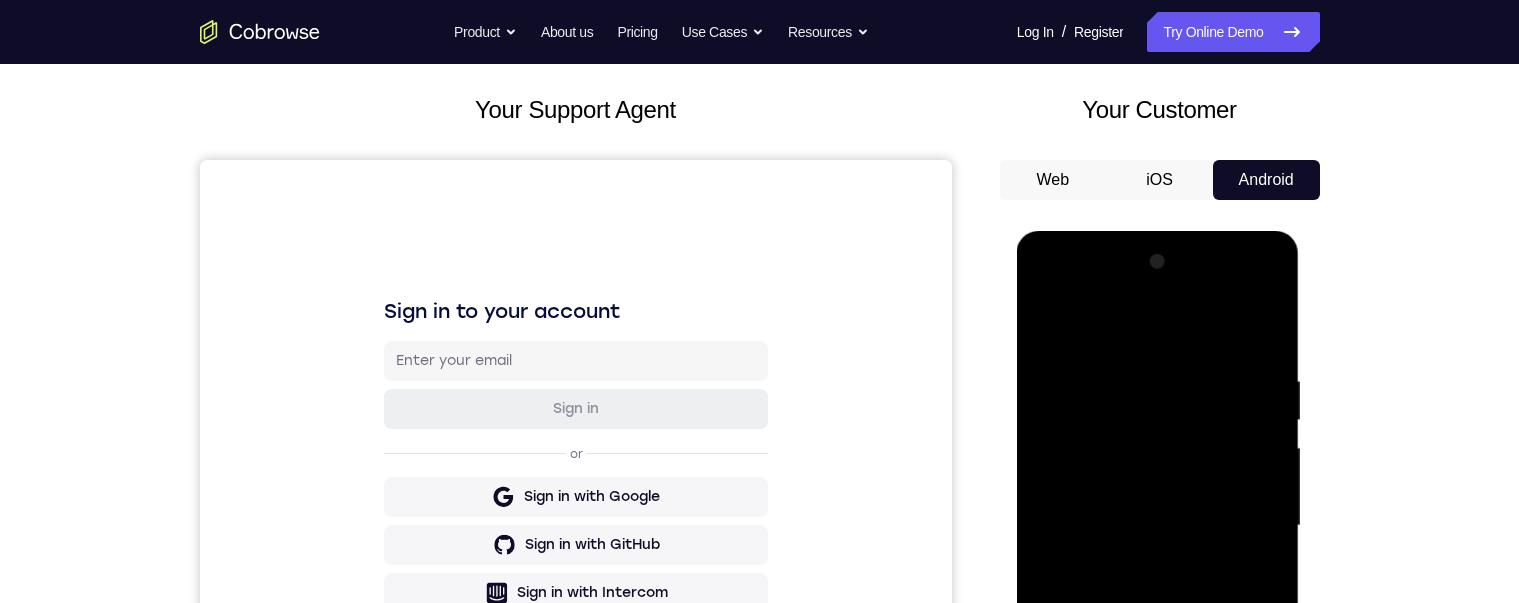scroll, scrollTop: 400, scrollLeft: 0, axis: vertical 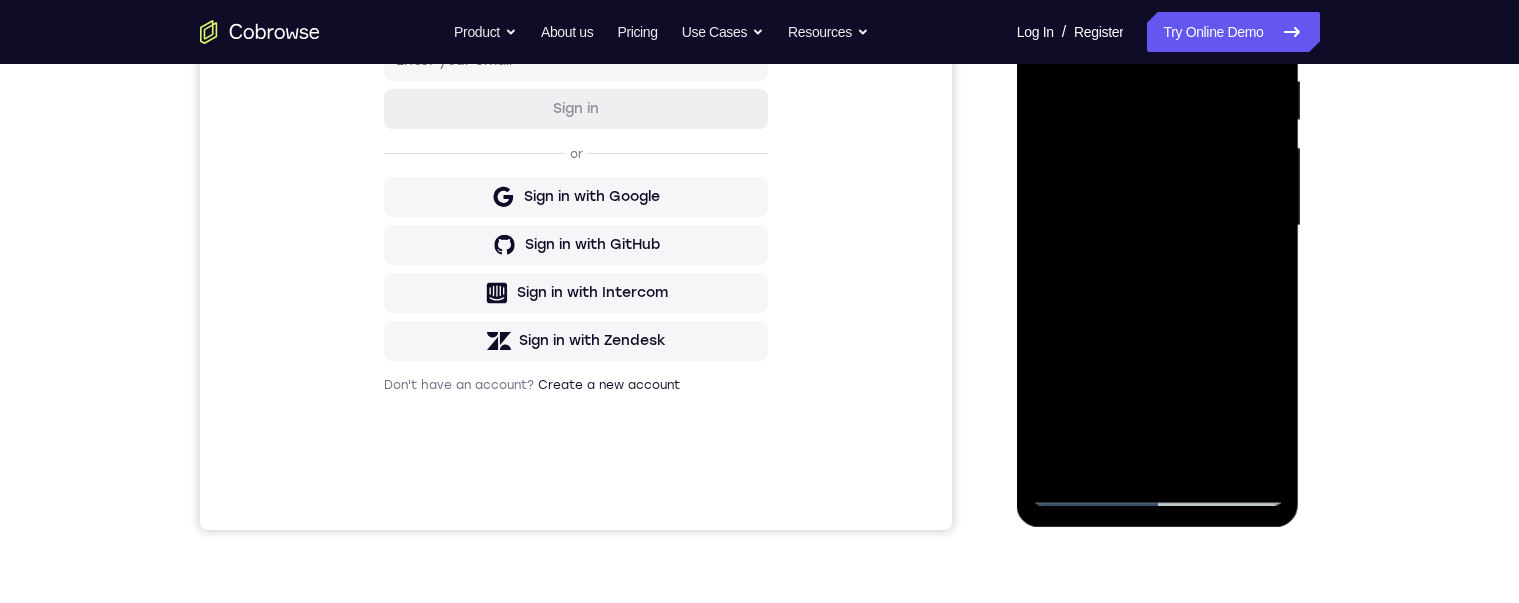 drag, startPoint x: 1199, startPoint y: 387, endPoint x: 1161, endPoint y: 117, distance: 272.66095 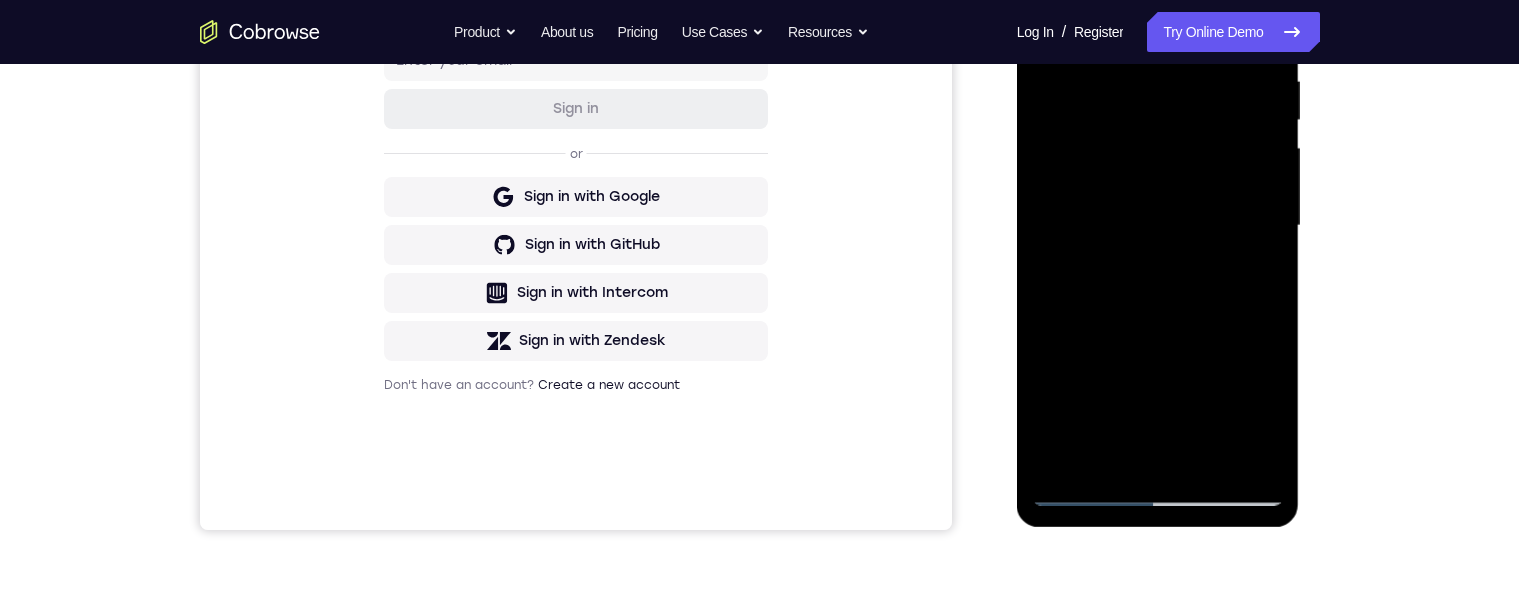 drag, startPoint x: 1134, startPoint y: 321, endPoint x: 1115, endPoint y: 259, distance: 64.84597 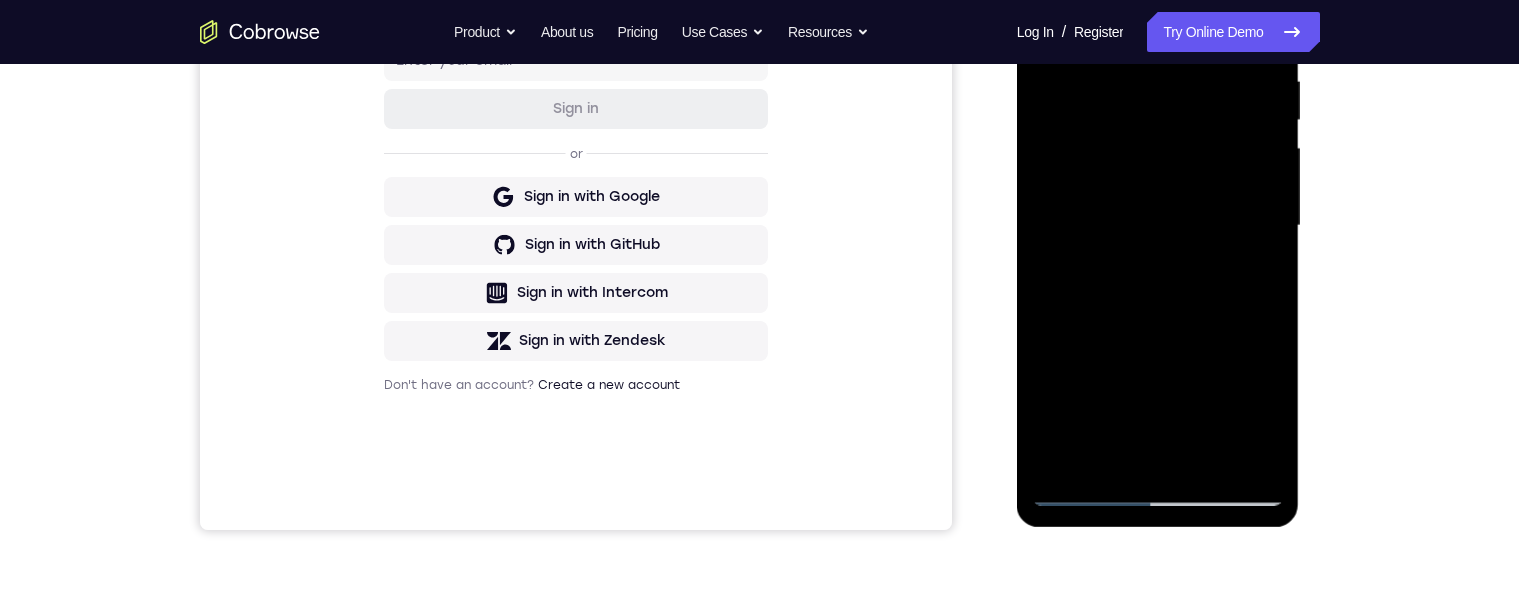 drag, startPoint x: 1146, startPoint y: 395, endPoint x: 1117, endPoint y: 96, distance: 300.40308 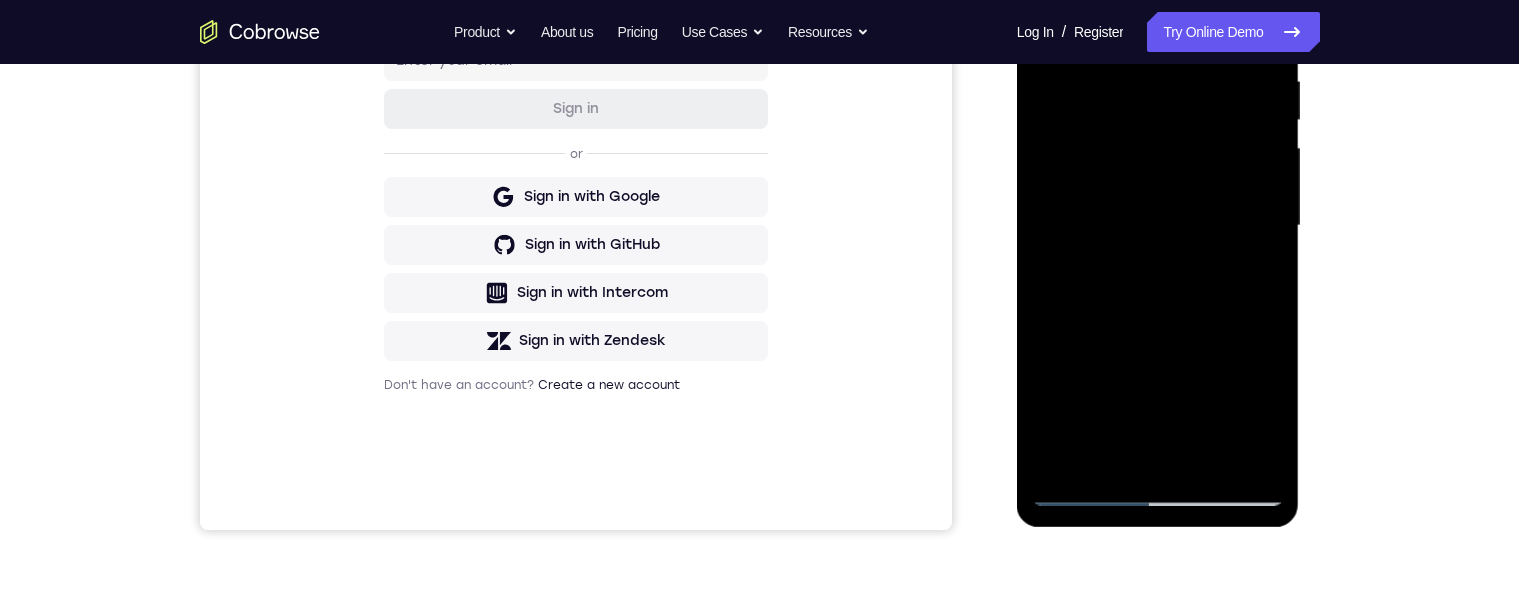 drag, startPoint x: 1145, startPoint y: 408, endPoint x: 1140, endPoint y: 334, distance: 74.168724 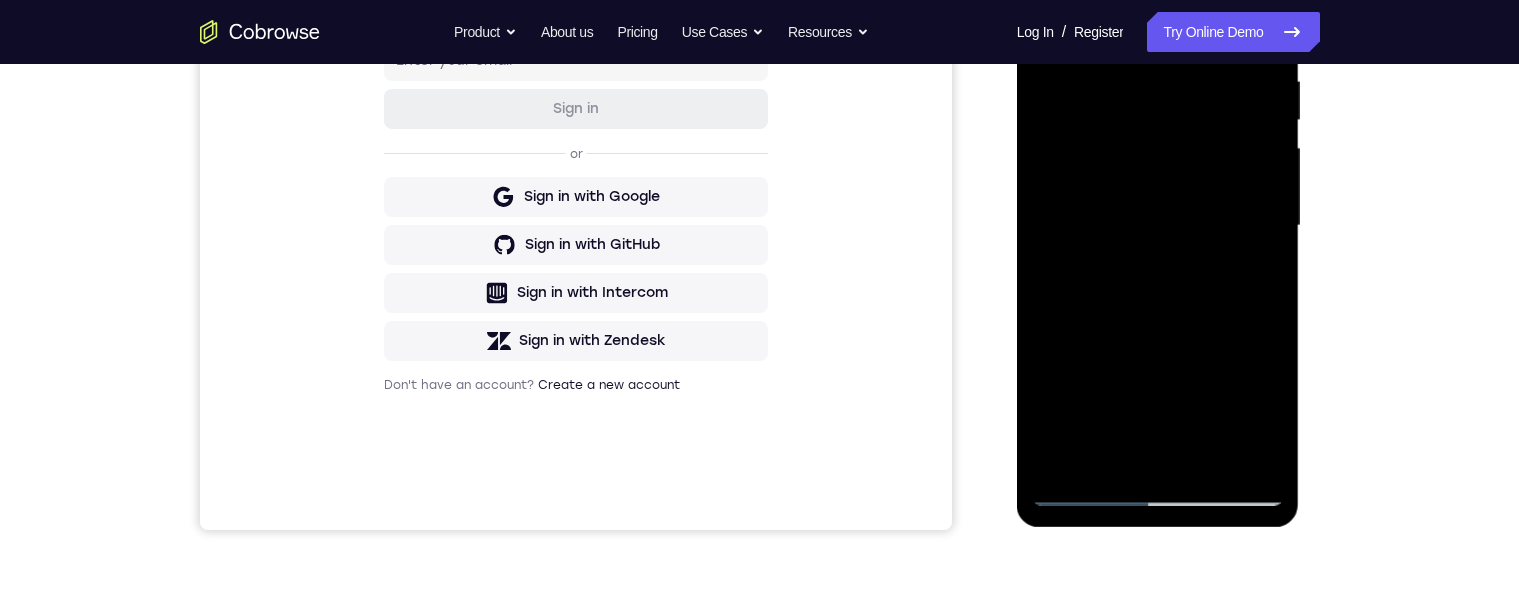 click at bounding box center (1158, 226) 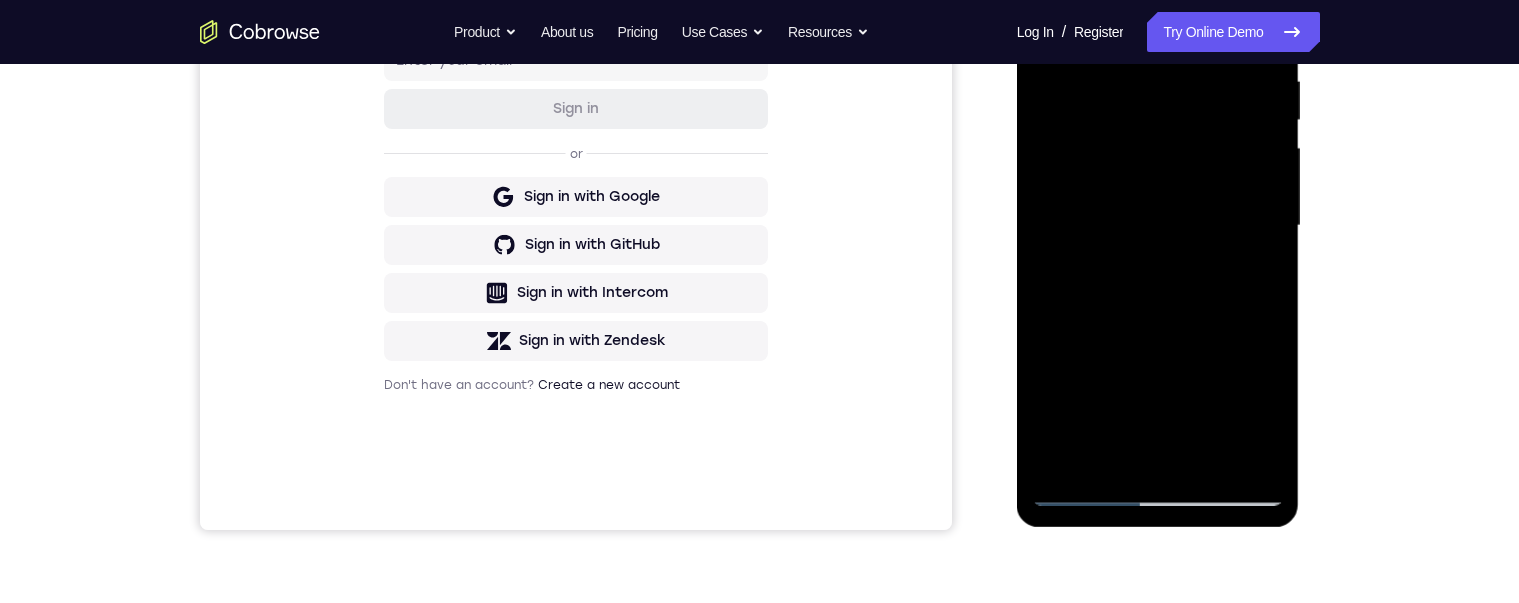drag, startPoint x: 1127, startPoint y: 376, endPoint x: 1131, endPoint y: 284, distance: 92.086914 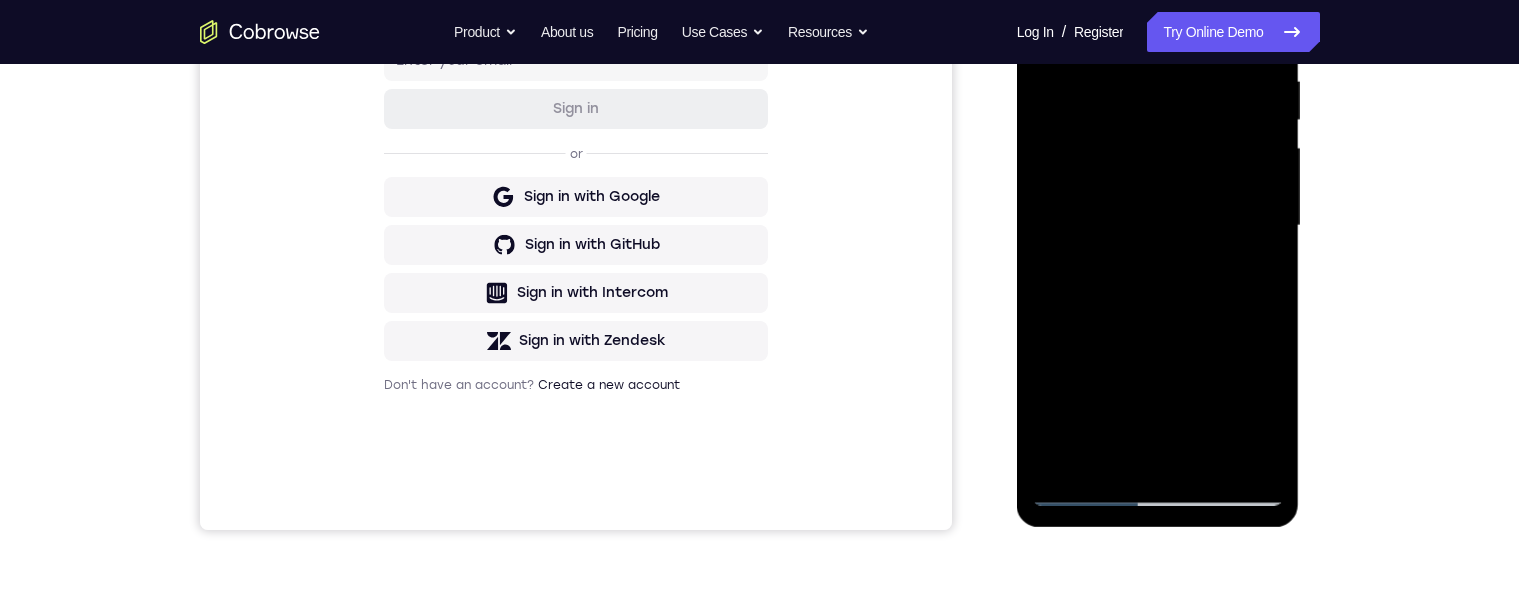 click at bounding box center [1158, 226] 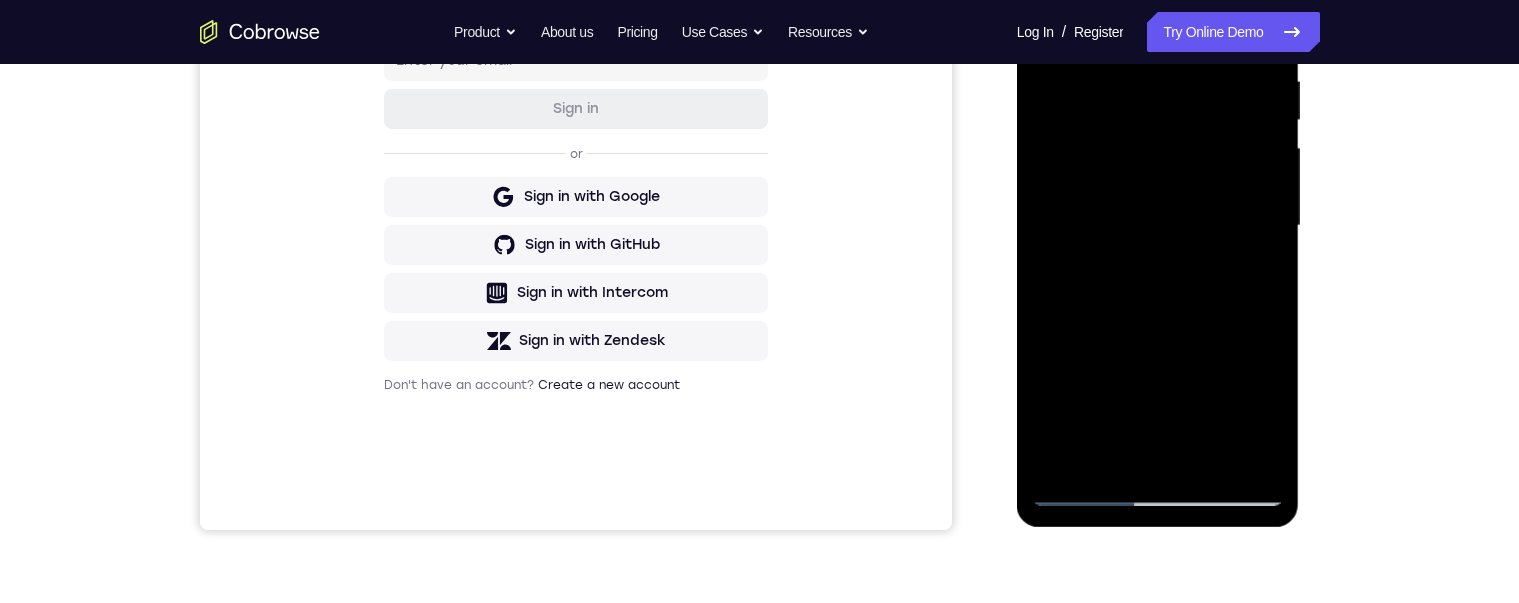 drag, startPoint x: 1099, startPoint y: 334, endPoint x: 1133, endPoint y: 387, distance: 62.968246 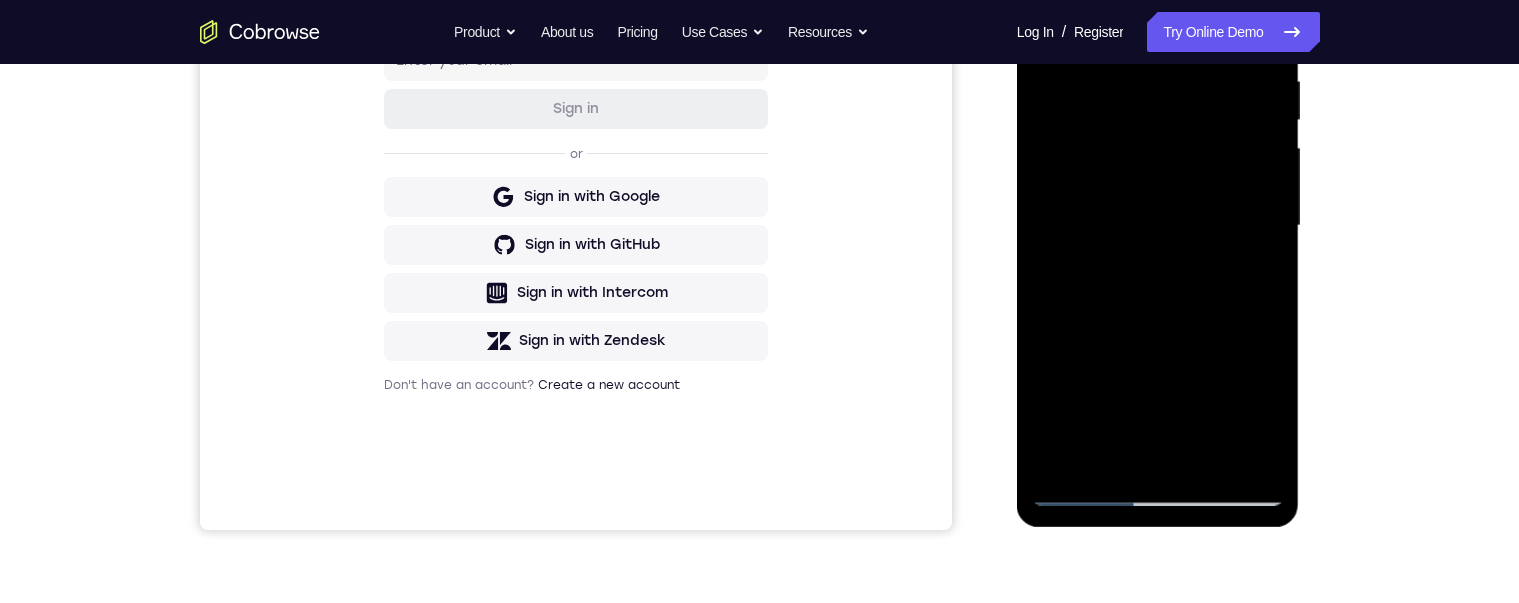 scroll, scrollTop: 200, scrollLeft: 0, axis: vertical 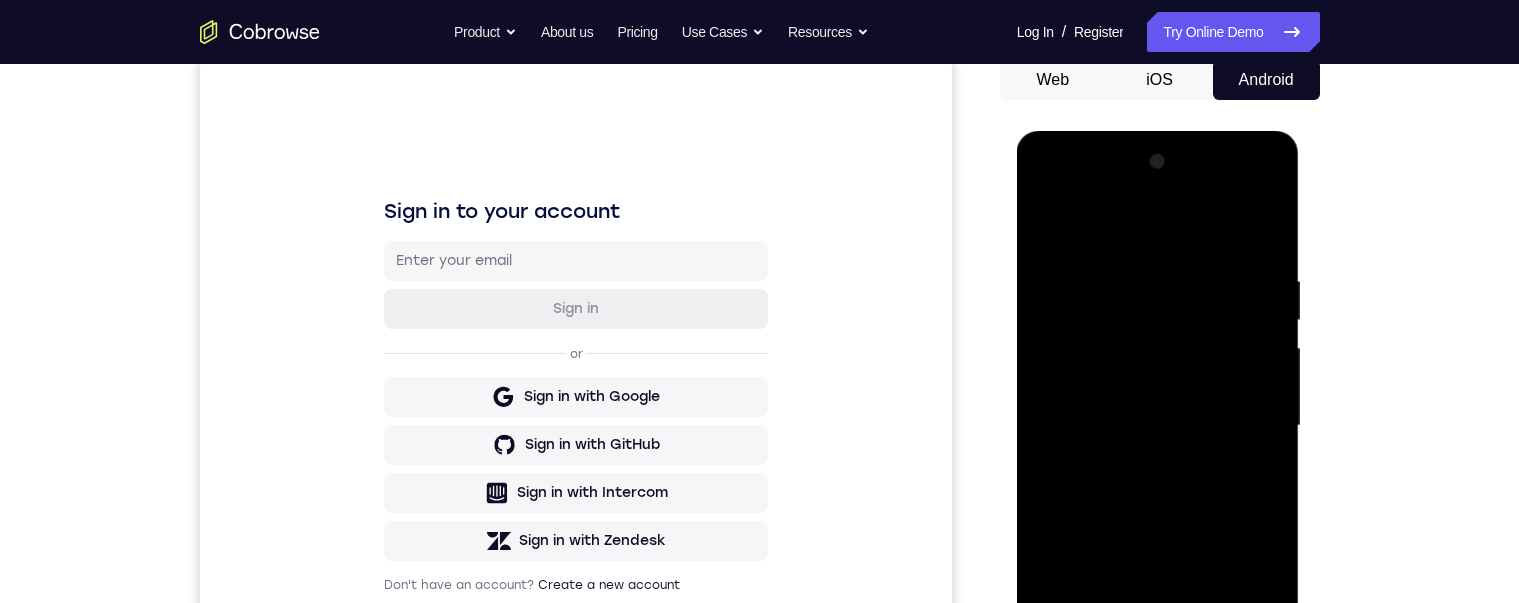 drag, startPoint x: 1321, startPoint y: 296, endPoint x: 1318, endPoint y: 278, distance: 18.248287 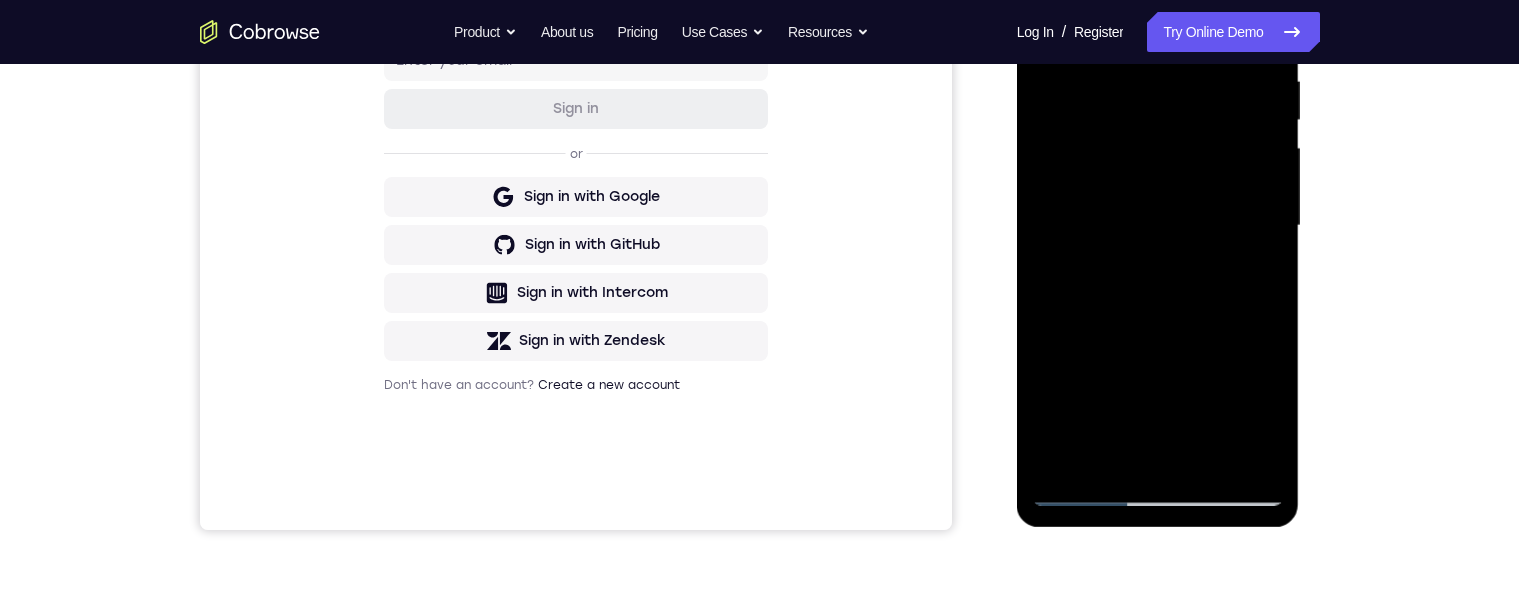 click at bounding box center (1158, 226) 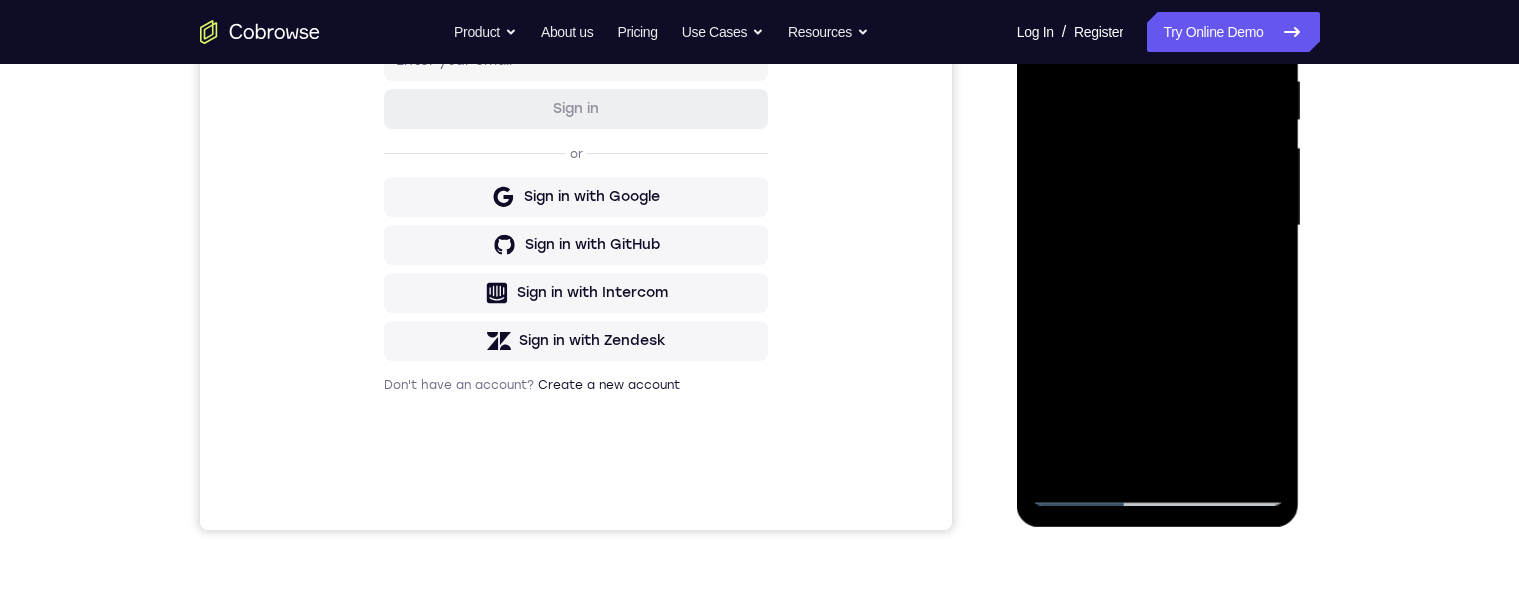 drag, startPoint x: 1146, startPoint y: 380, endPoint x: 1145, endPoint y: 183, distance: 197.00253 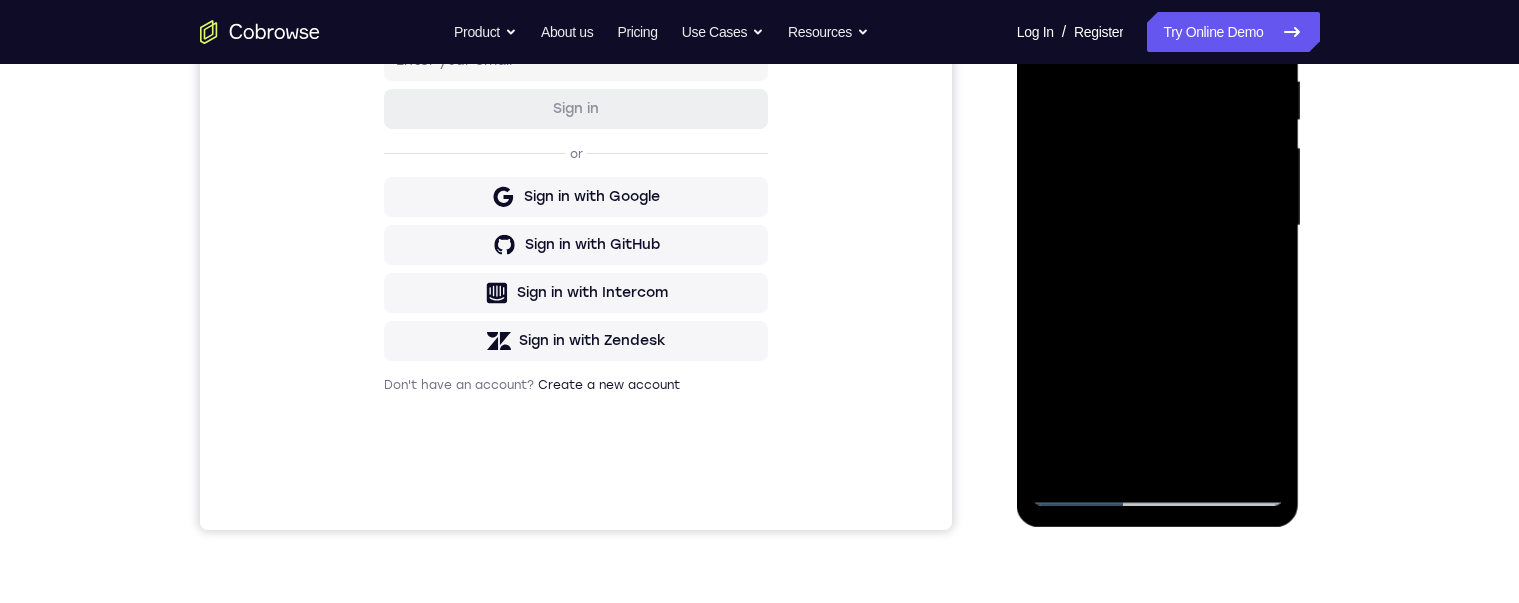 drag, startPoint x: 1154, startPoint y: 308, endPoint x: 1153, endPoint y: 208, distance: 100.005 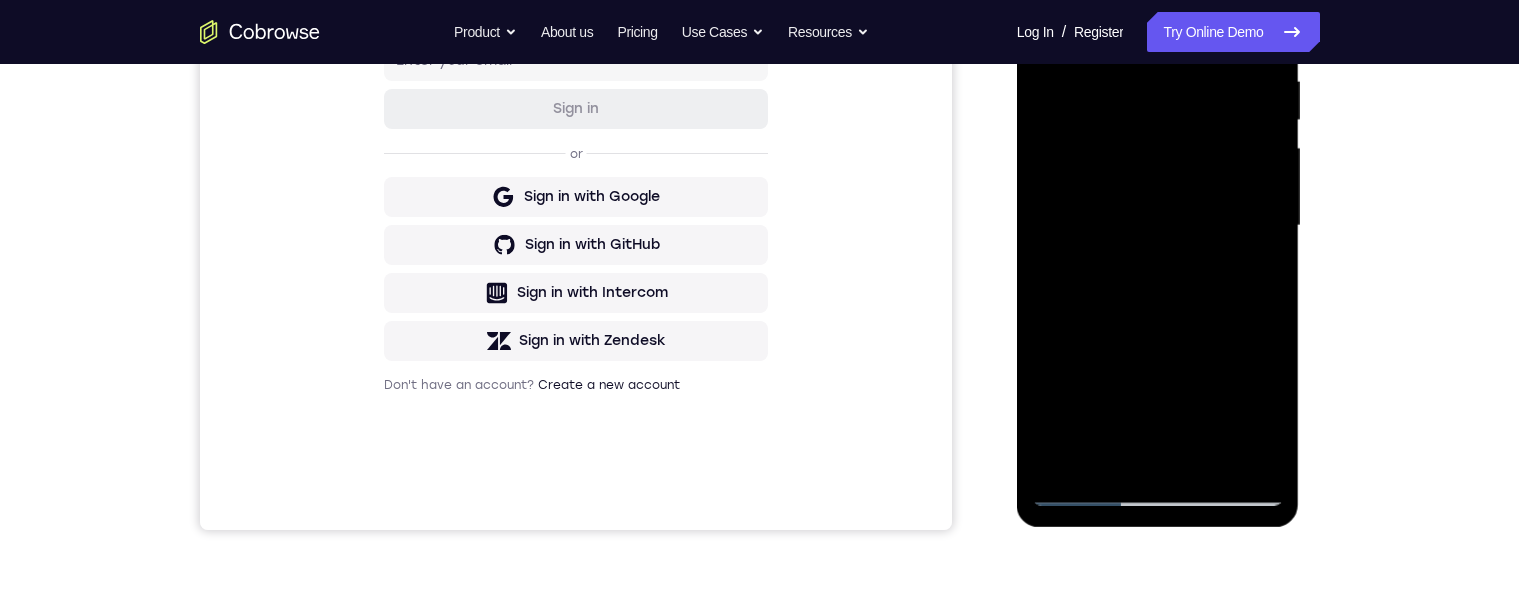 drag, startPoint x: 1155, startPoint y: 367, endPoint x: 1151, endPoint y: 160, distance: 207.03865 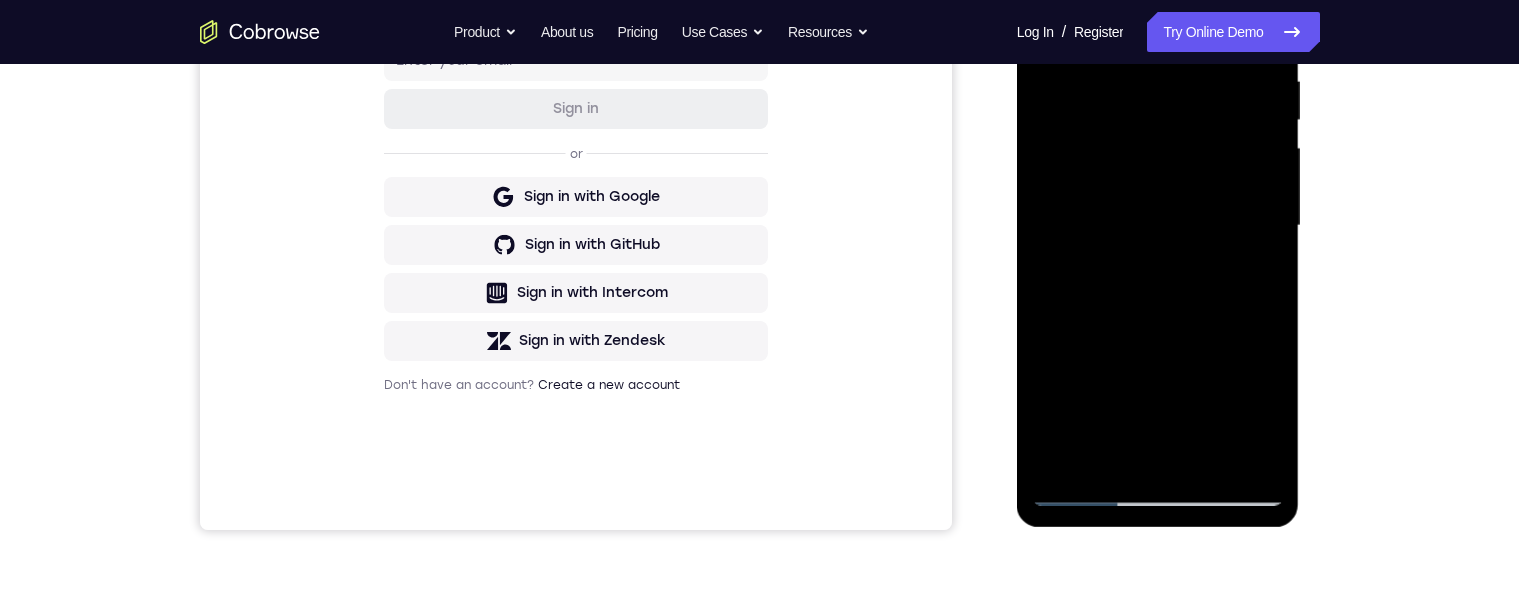 drag, startPoint x: 1171, startPoint y: 409, endPoint x: 1163, endPoint y: 289, distance: 120.26637 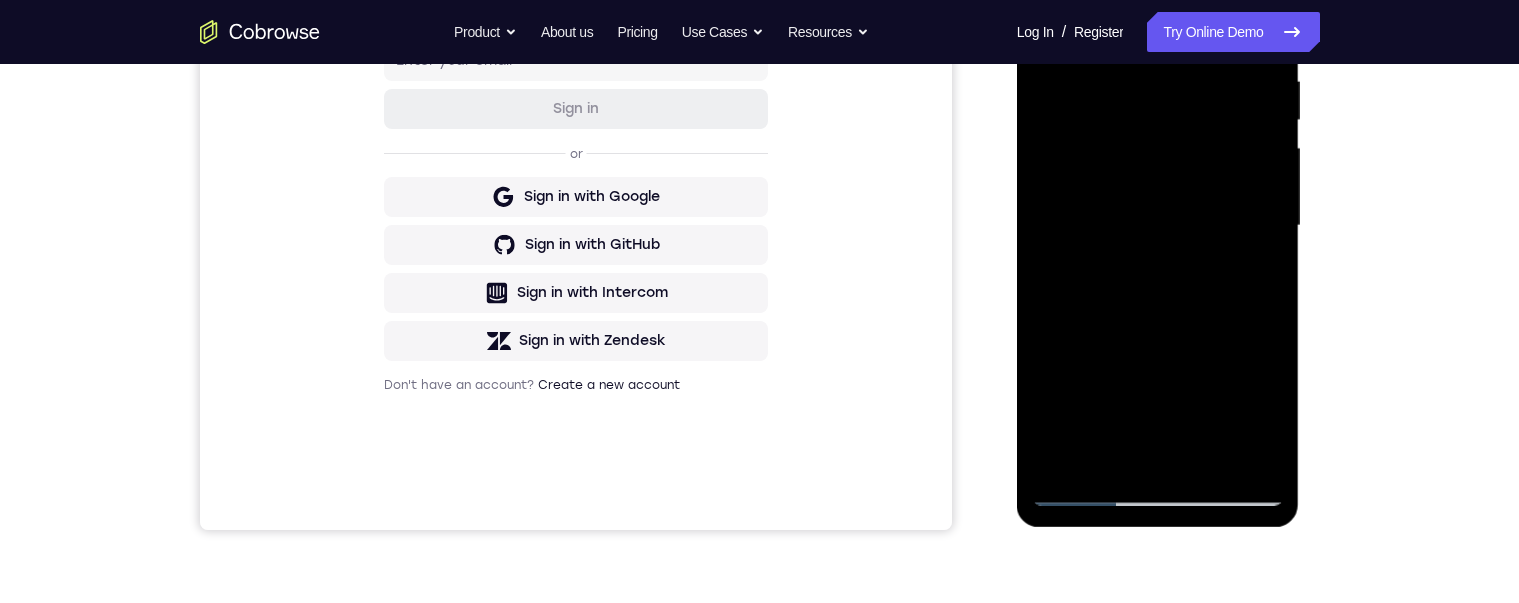 click at bounding box center (1158, 226) 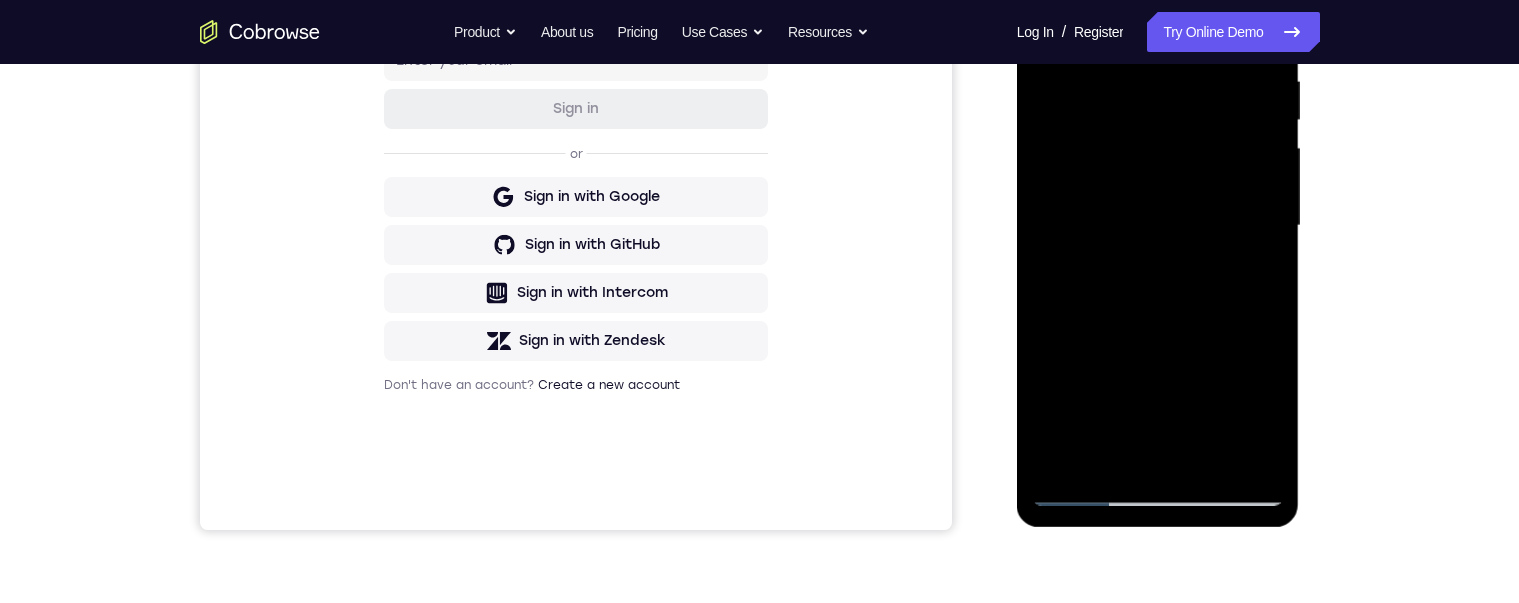 scroll, scrollTop: 200, scrollLeft: 0, axis: vertical 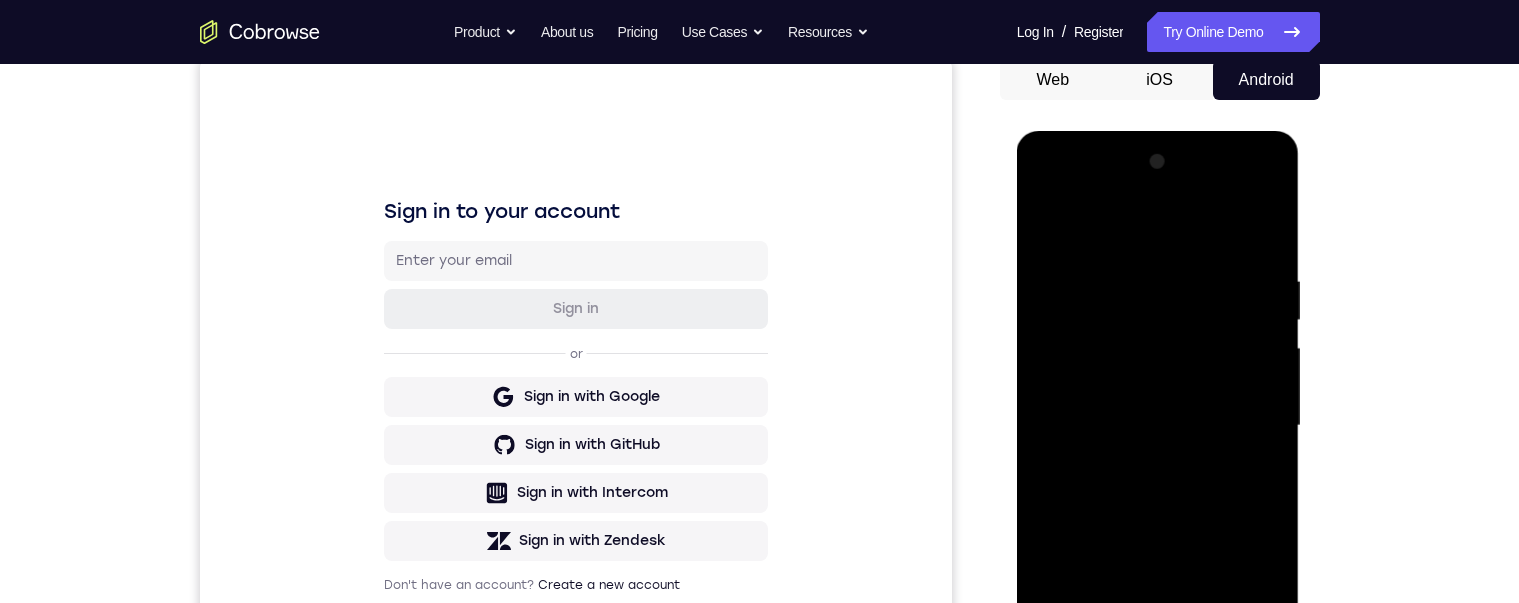 click on "Android" at bounding box center (1266, 80) 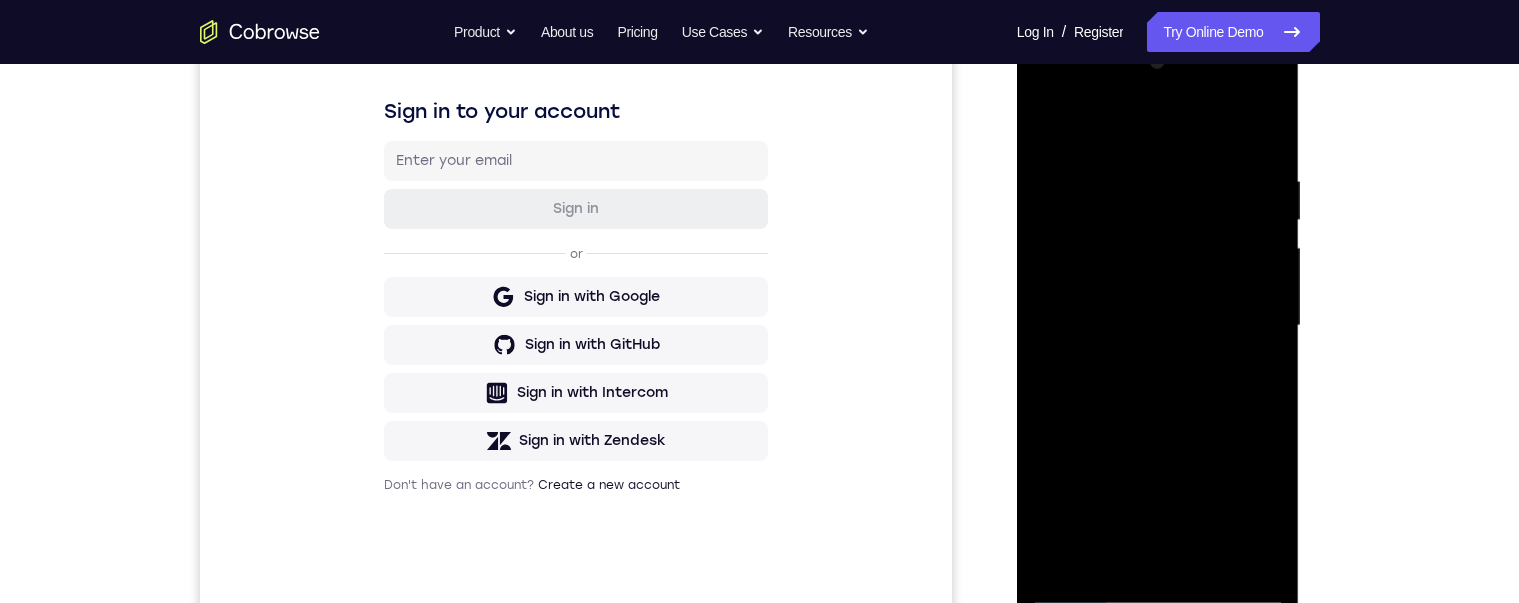 scroll, scrollTop: 200, scrollLeft: 0, axis: vertical 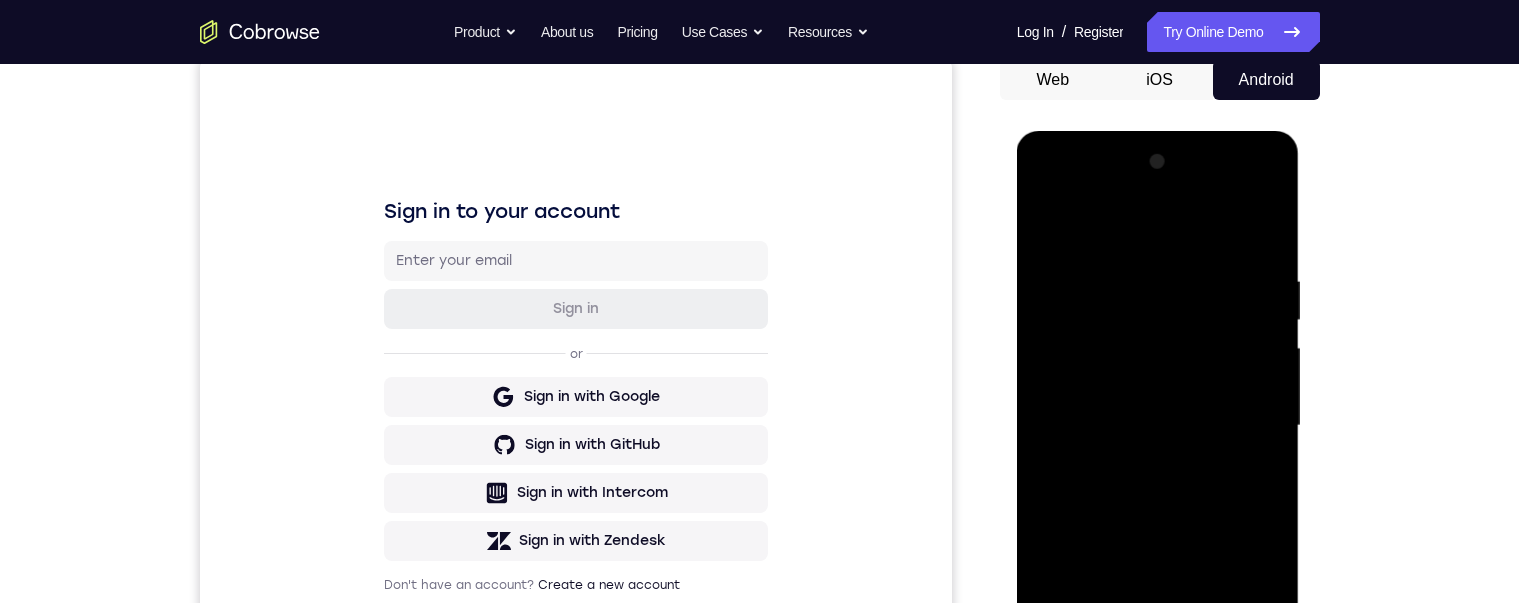 click at bounding box center [1158, 426] 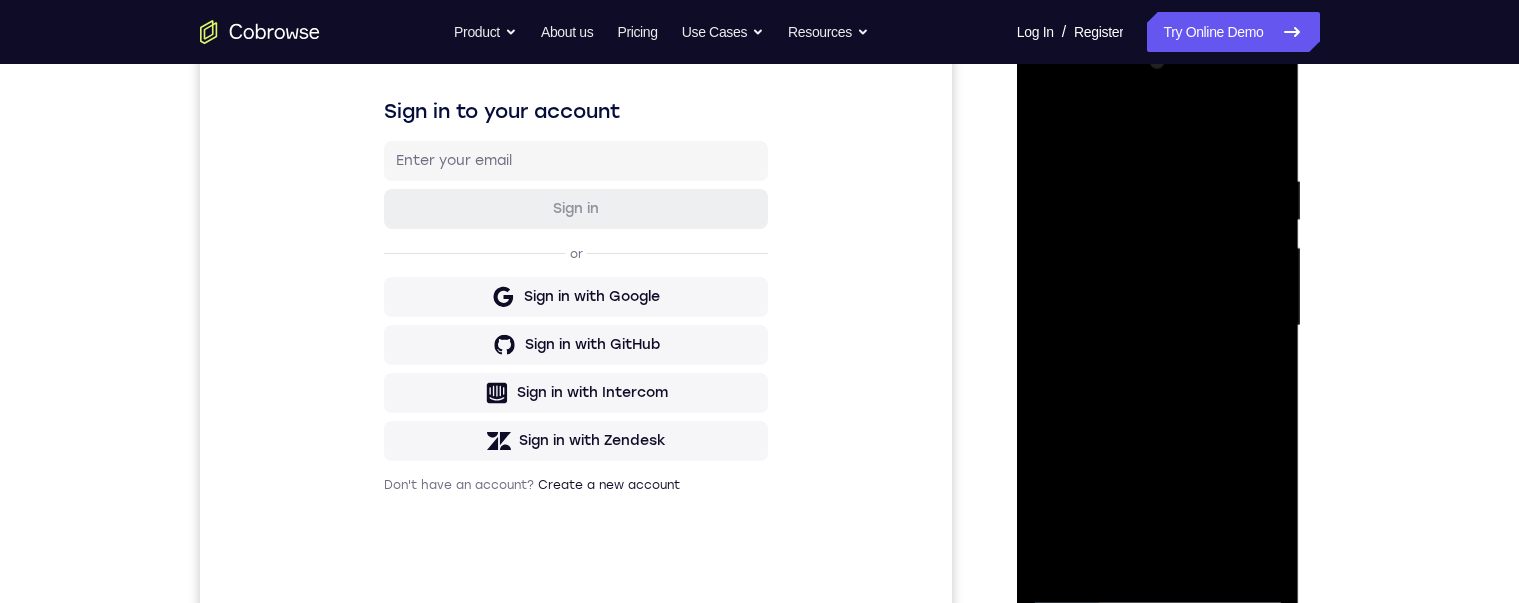 click at bounding box center [1158, 326] 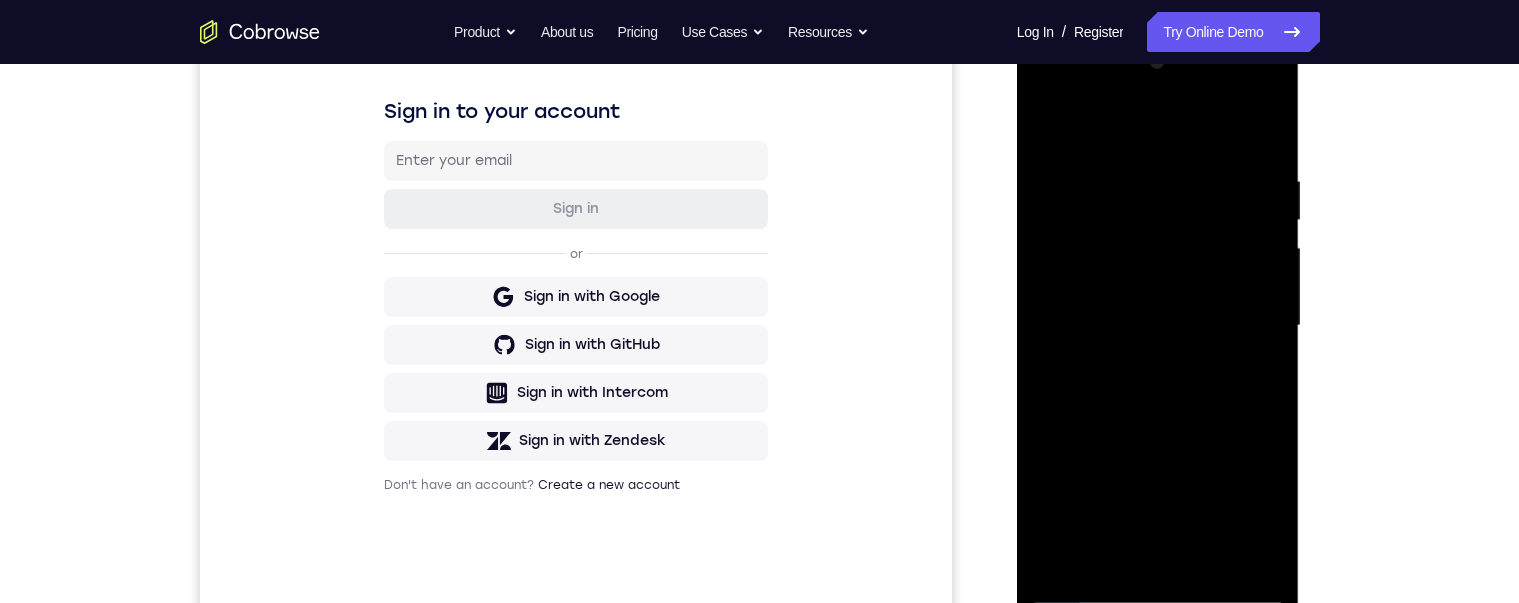 click at bounding box center (1158, 326) 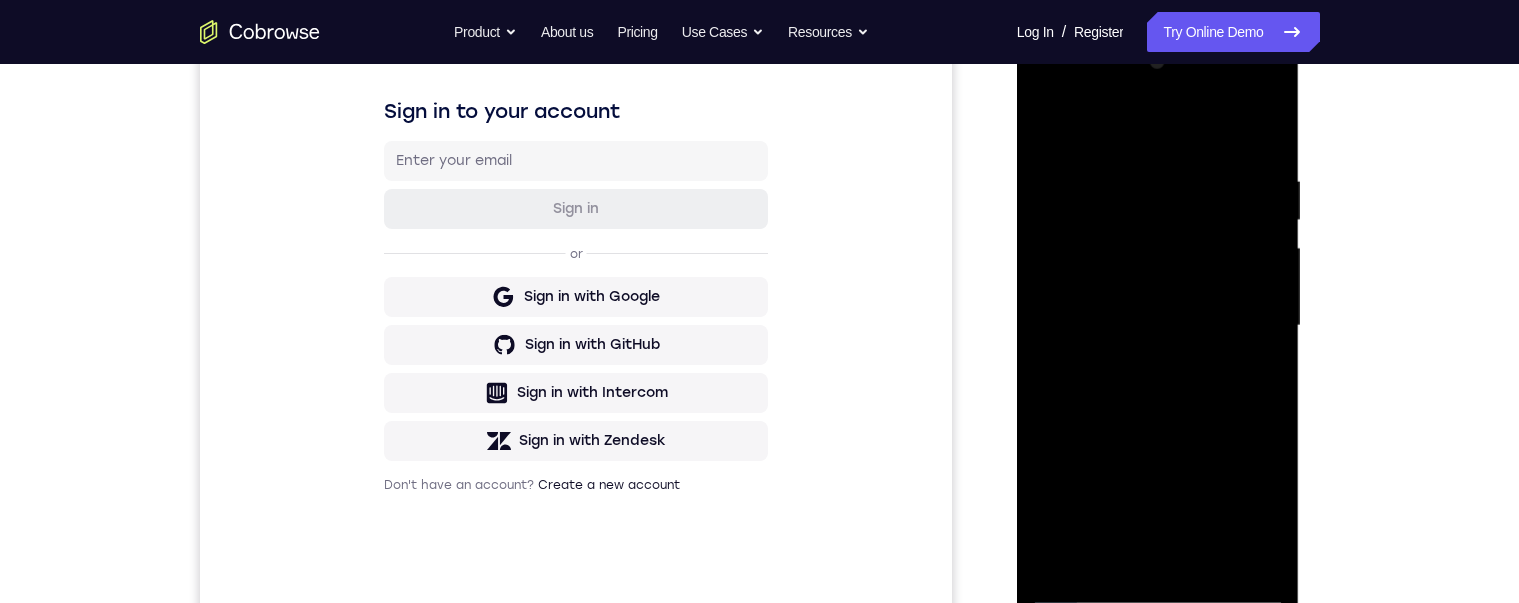 click at bounding box center (1158, 326) 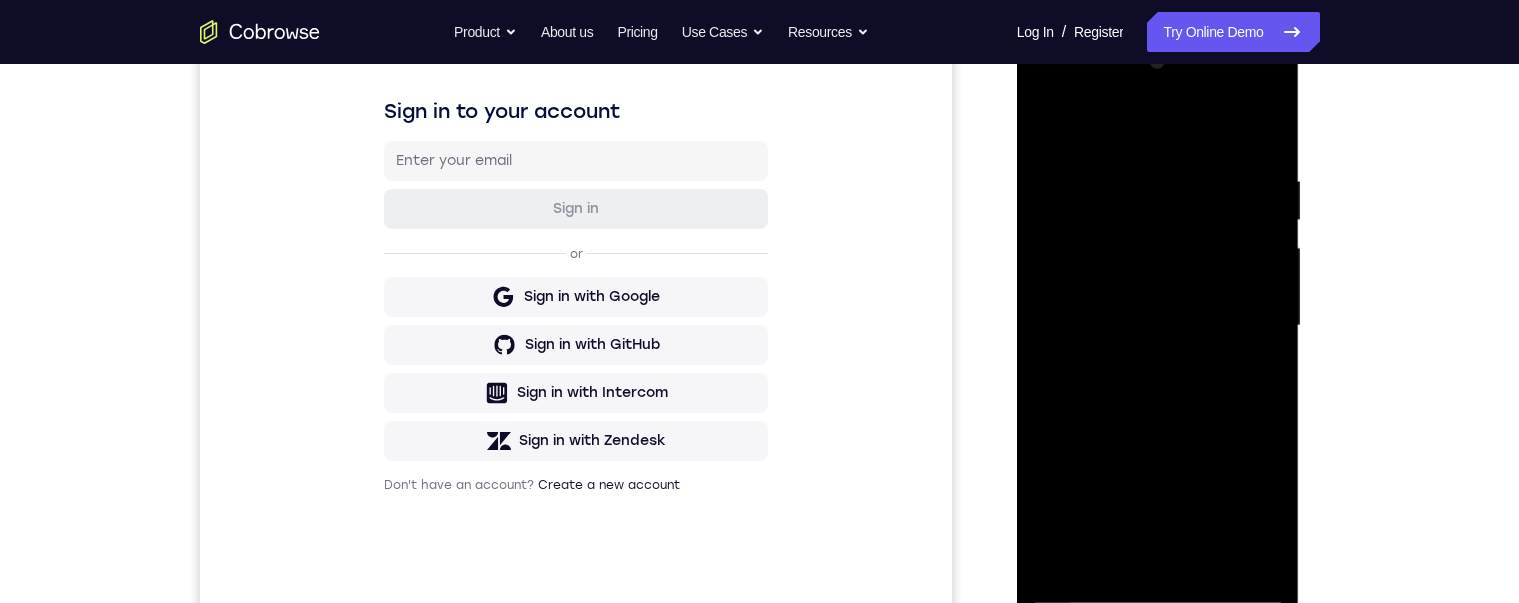 scroll, scrollTop: 500, scrollLeft: 0, axis: vertical 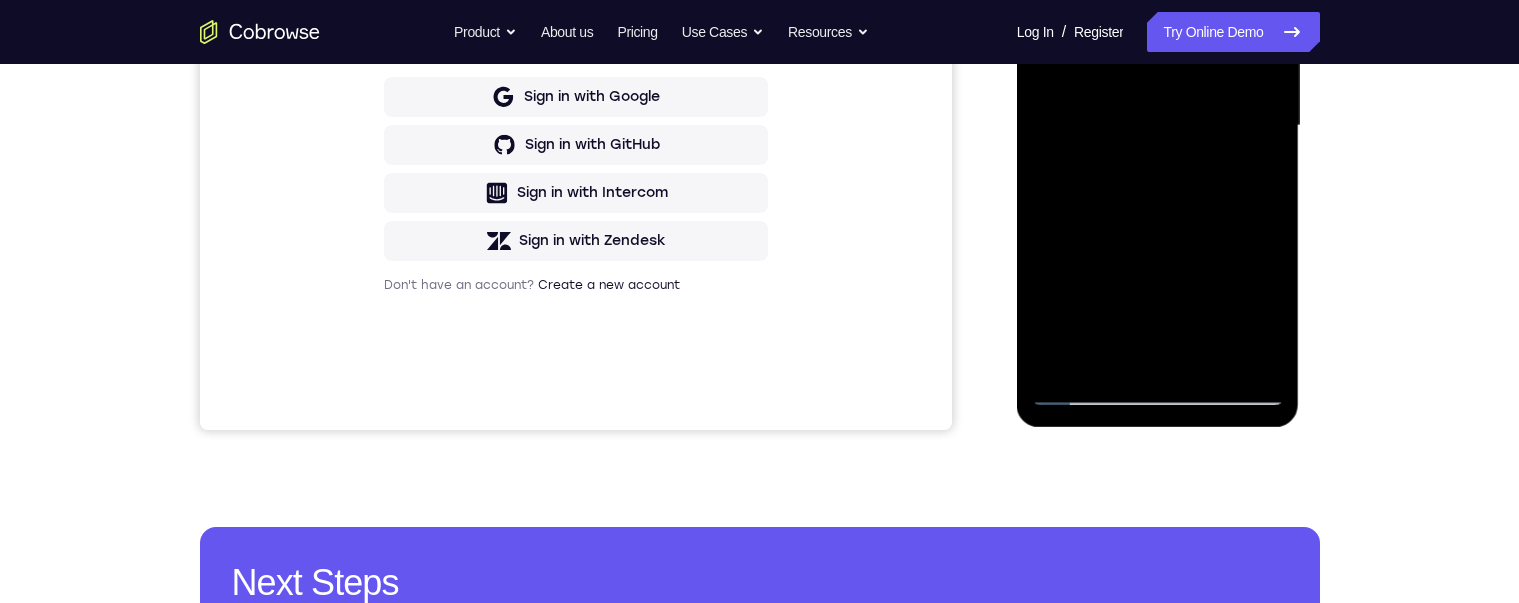 drag, startPoint x: 1183, startPoint y: 280, endPoint x: 1160, endPoint y: 71, distance: 210.26175 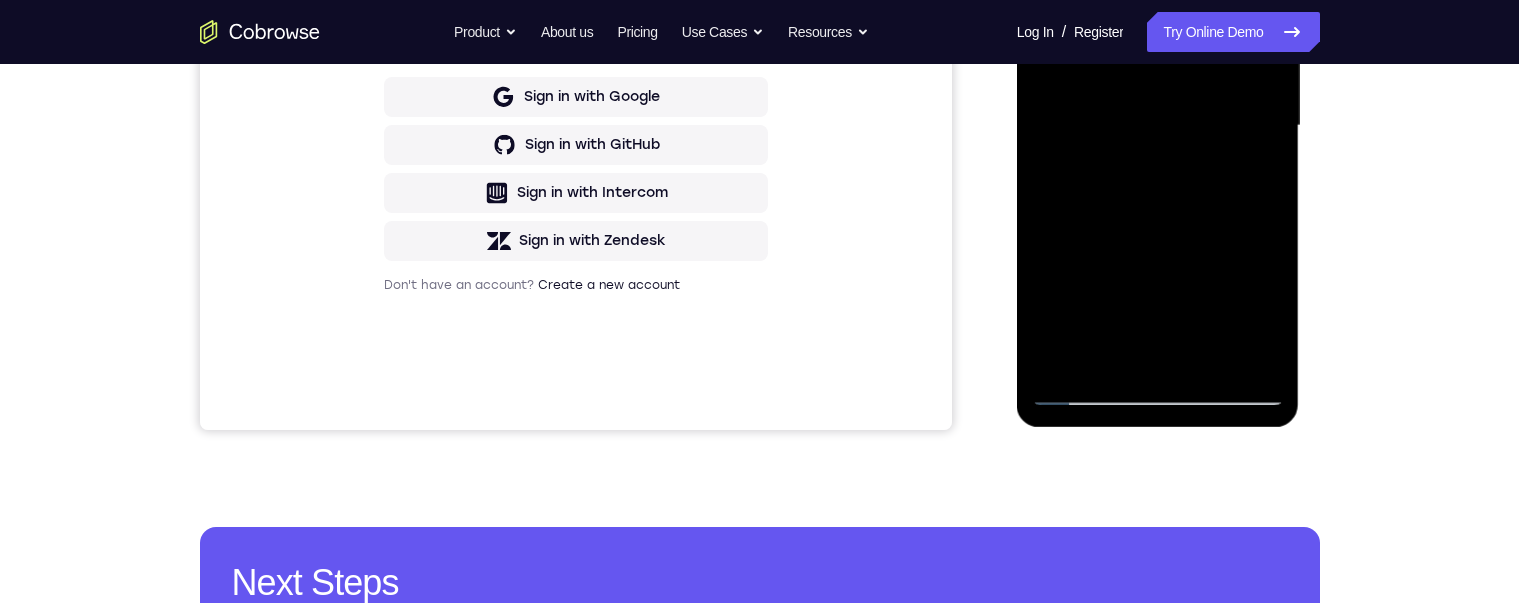 click at bounding box center (1158, 126) 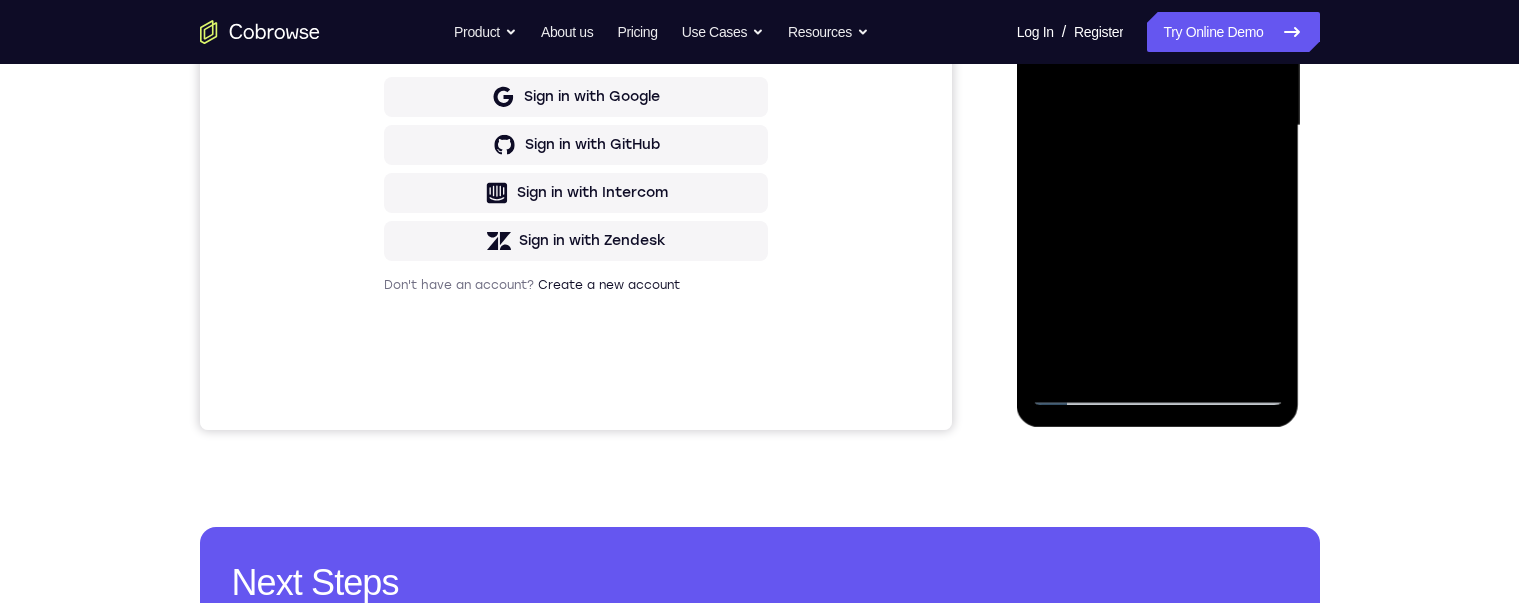 scroll, scrollTop: 400, scrollLeft: 0, axis: vertical 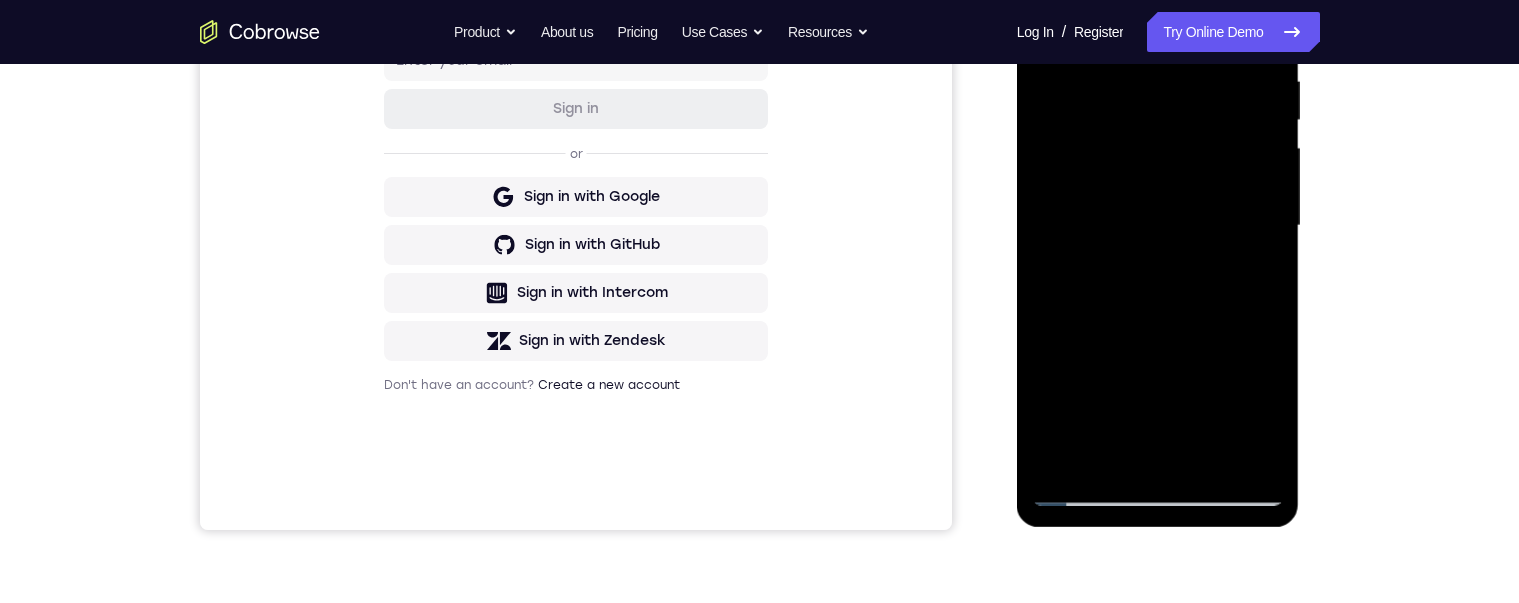 click at bounding box center [1158, 226] 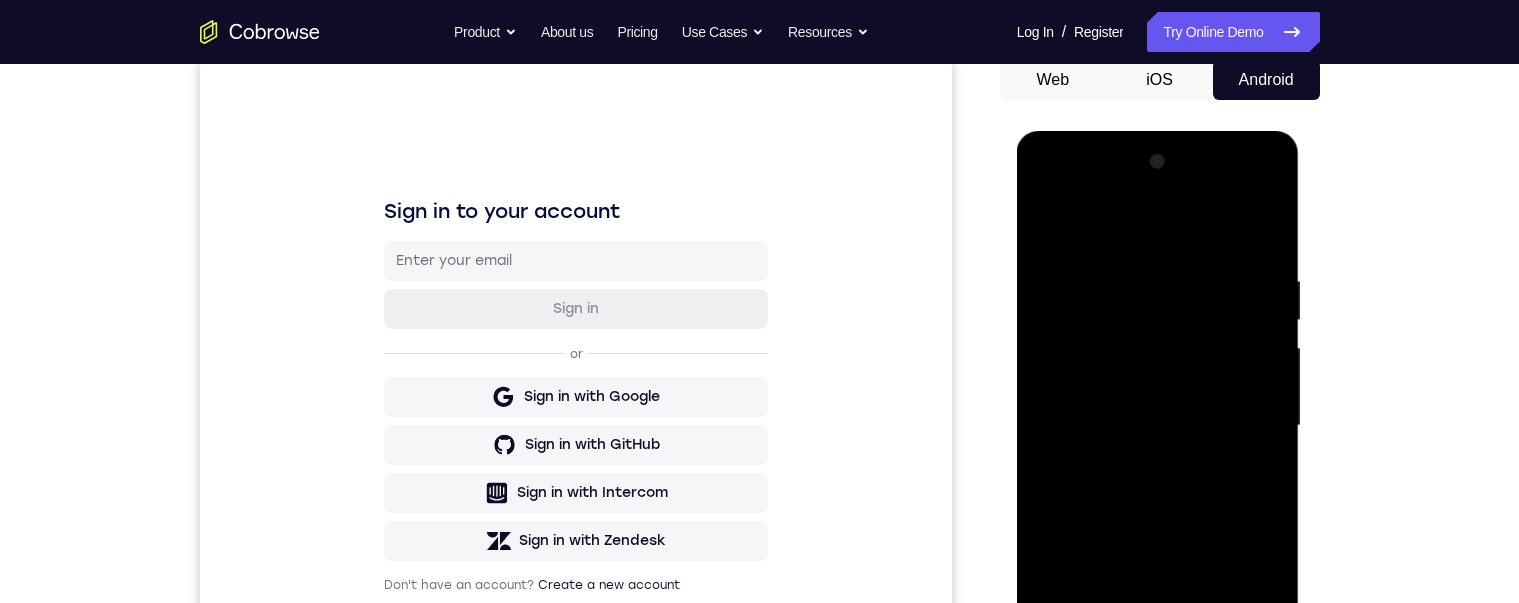 scroll, scrollTop: 400, scrollLeft: 0, axis: vertical 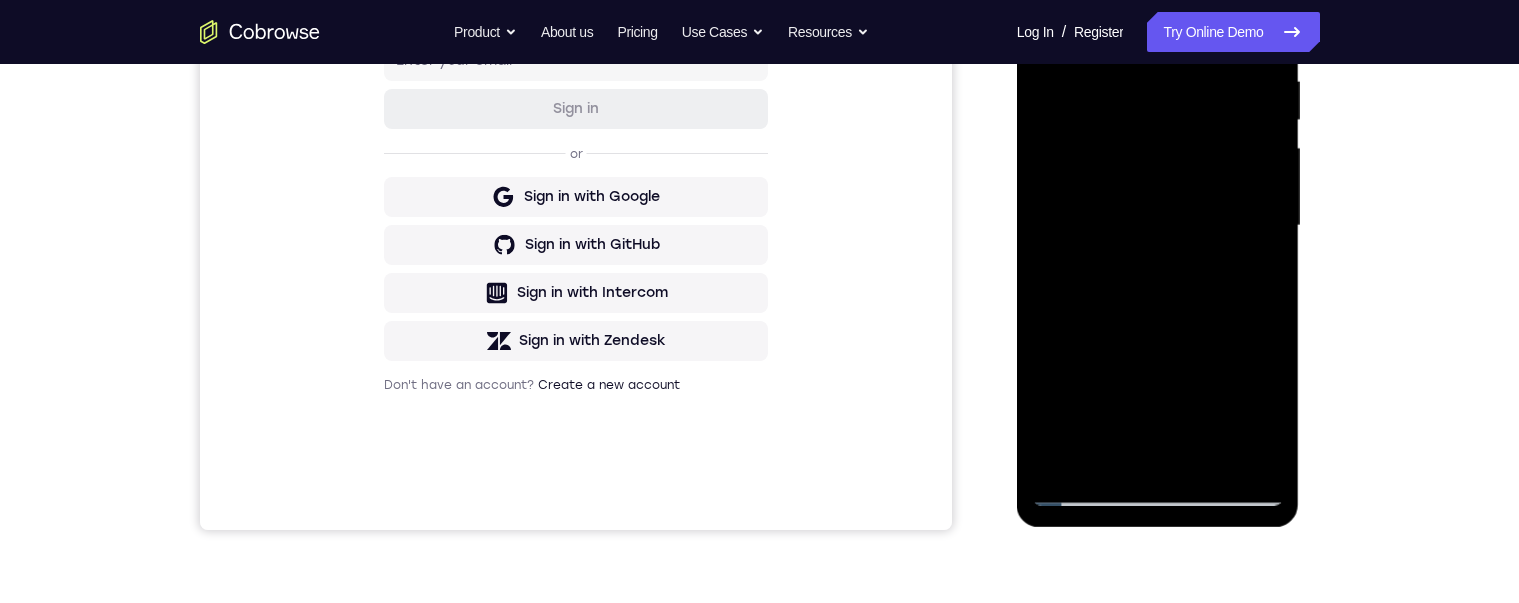 drag, startPoint x: 1231, startPoint y: 328, endPoint x: 1186, endPoint y: 169, distance: 165.24527 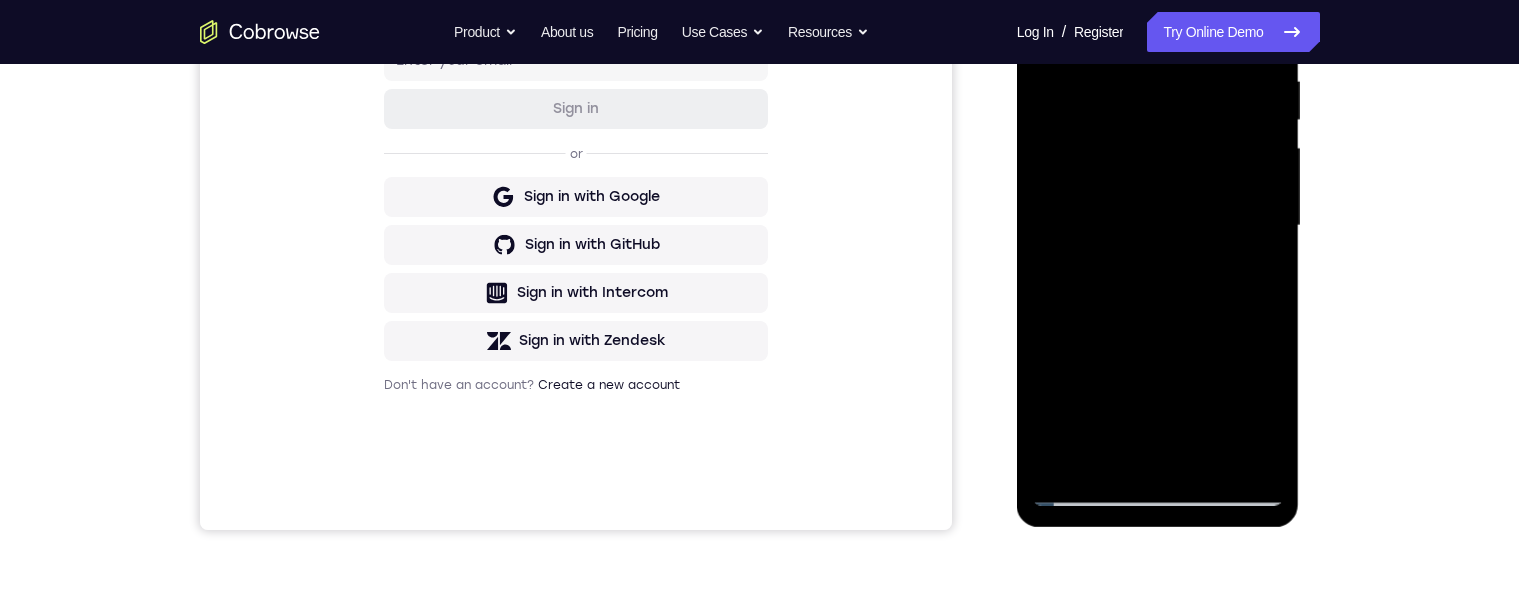 click at bounding box center (1158, 226) 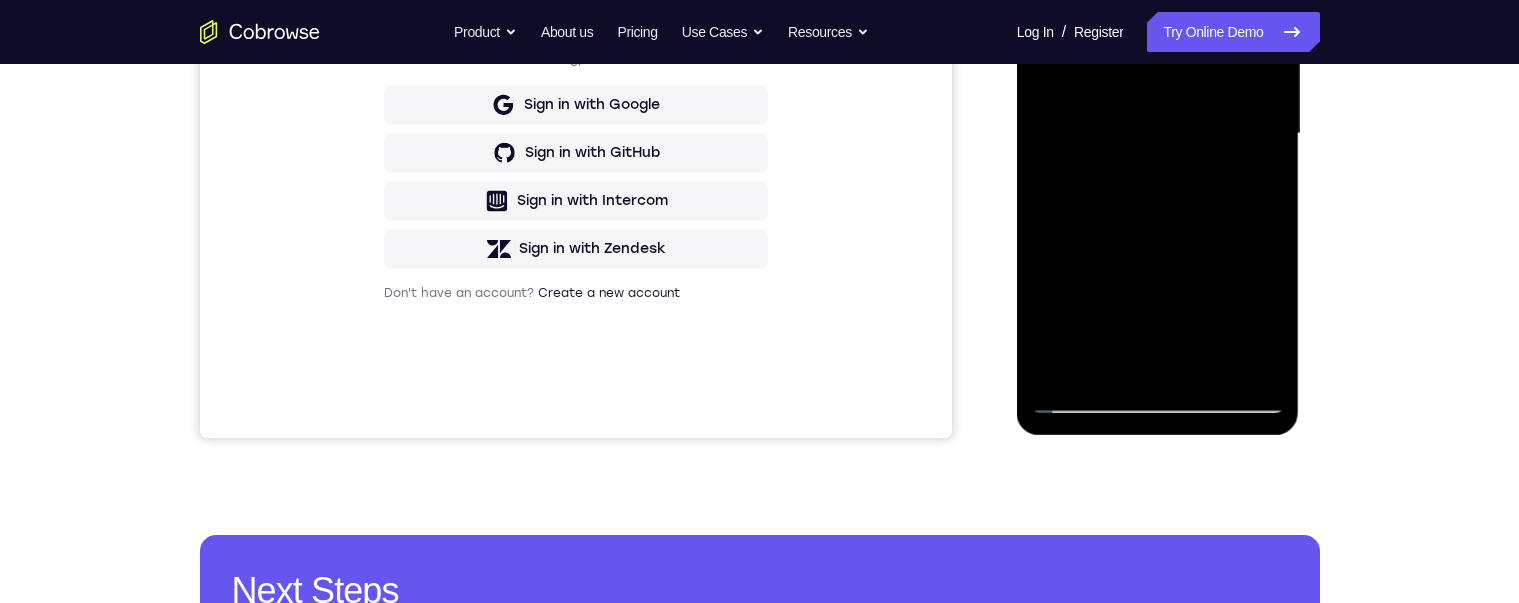 scroll, scrollTop: 500, scrollLeft: 0, axis: vertical 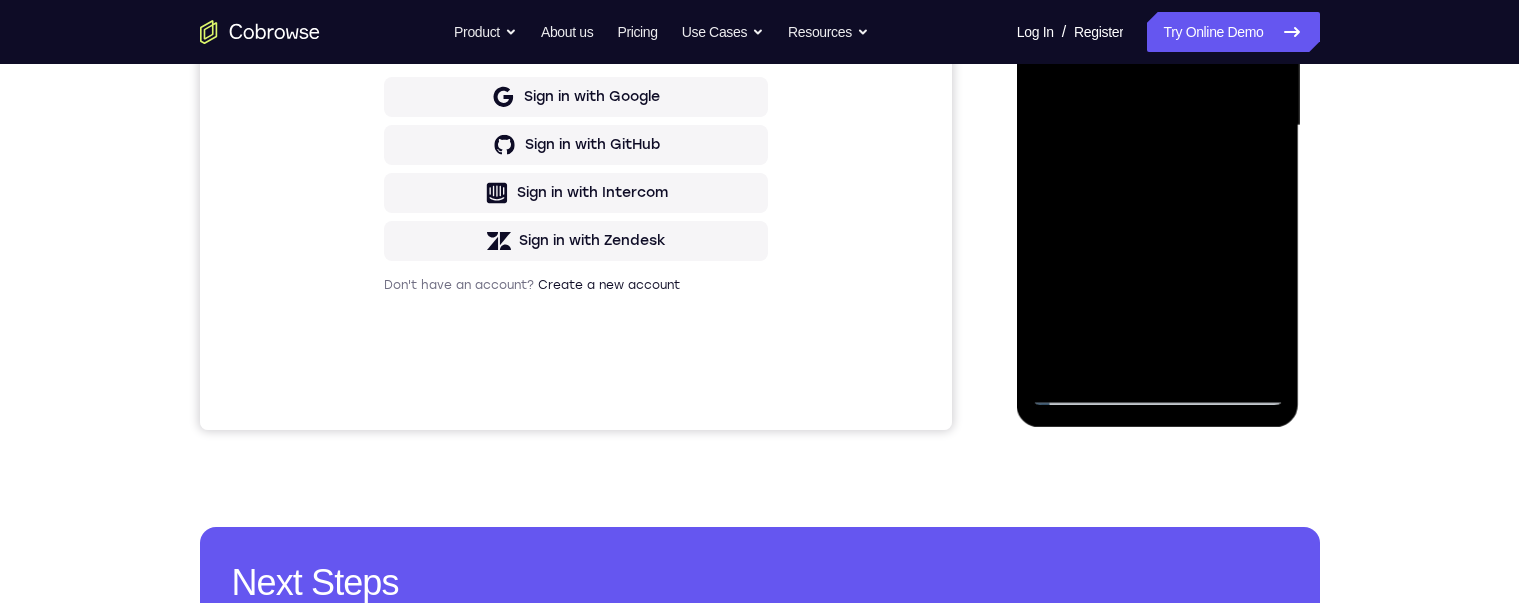 click at bounding box center (1158, 126) 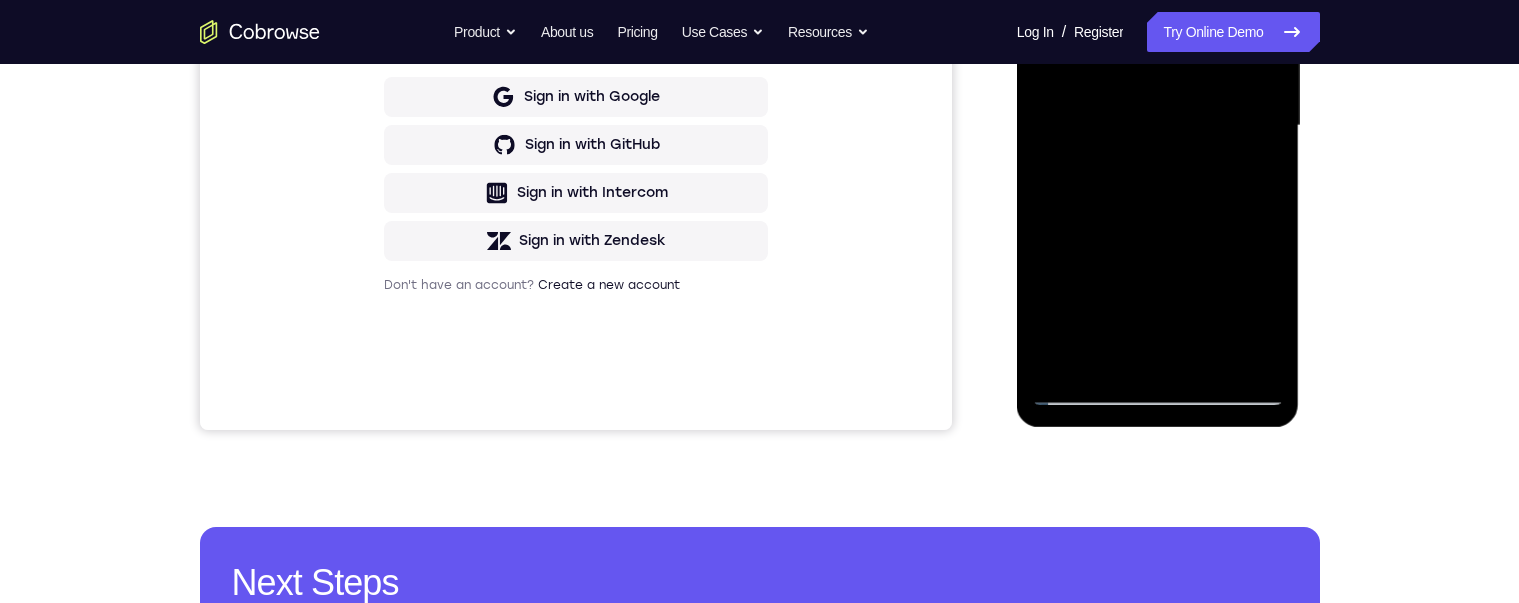 scroll, scrollTop: 300, scrollLeft: 0, axis: vertical 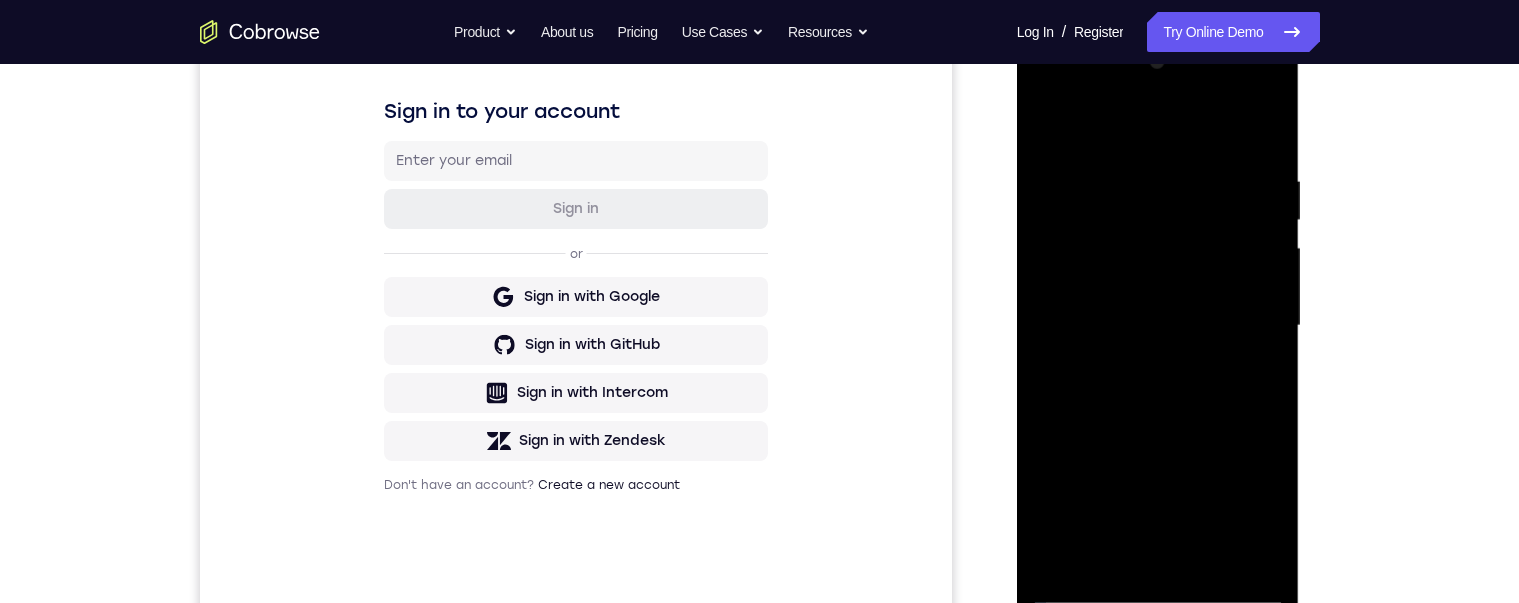click at bounding box center [1158, 326] 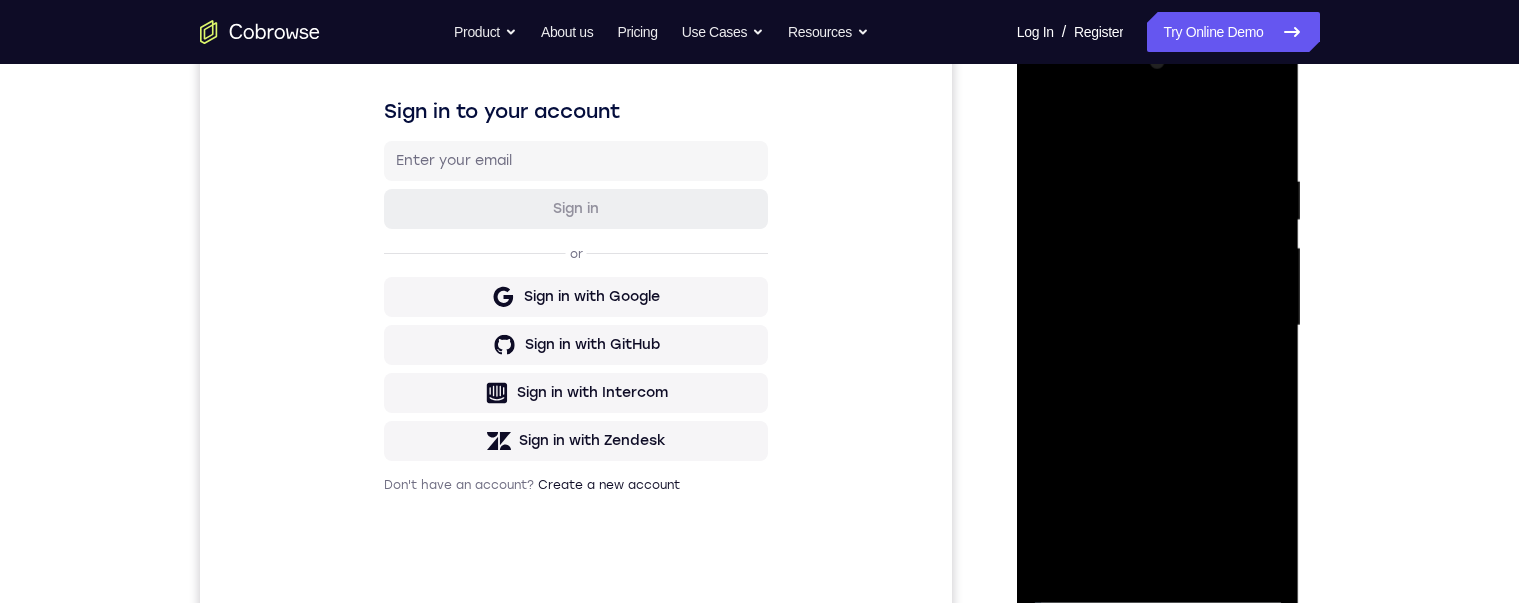 scroll, scrollTop: 400, scrollLeft: 0, axis: vertical 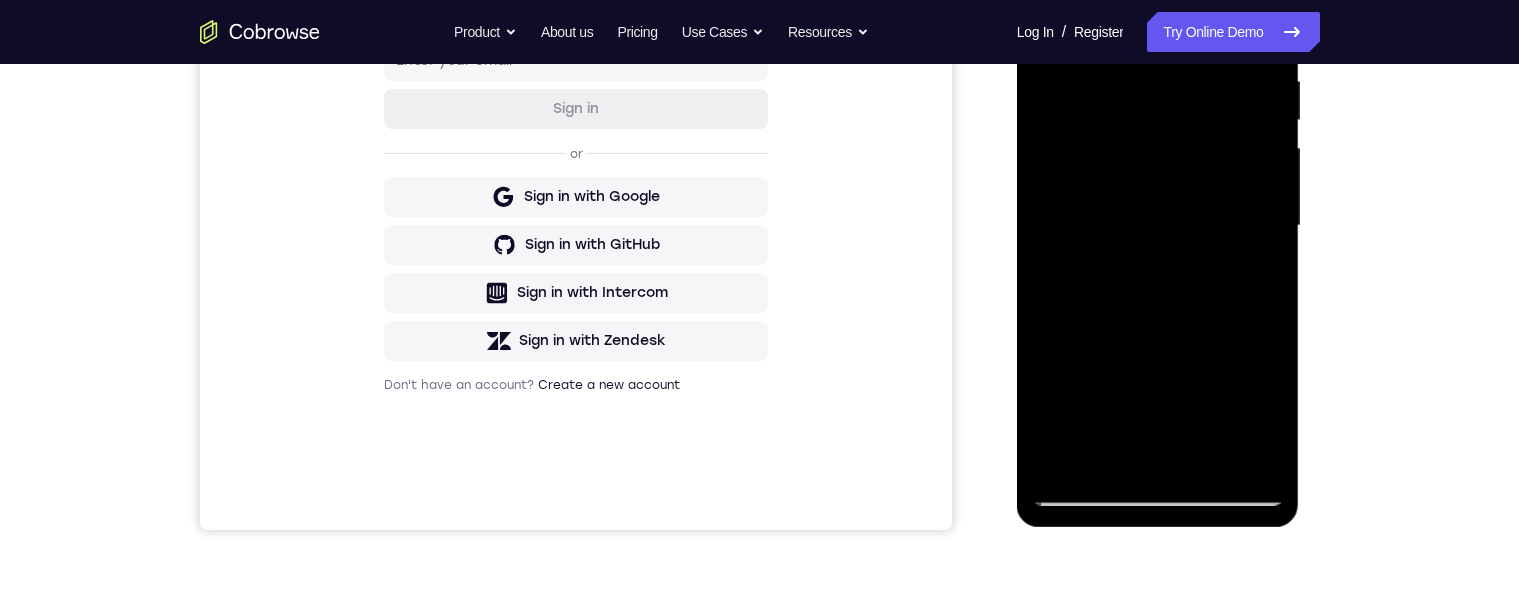 click at bounding box center [1158, 226] 